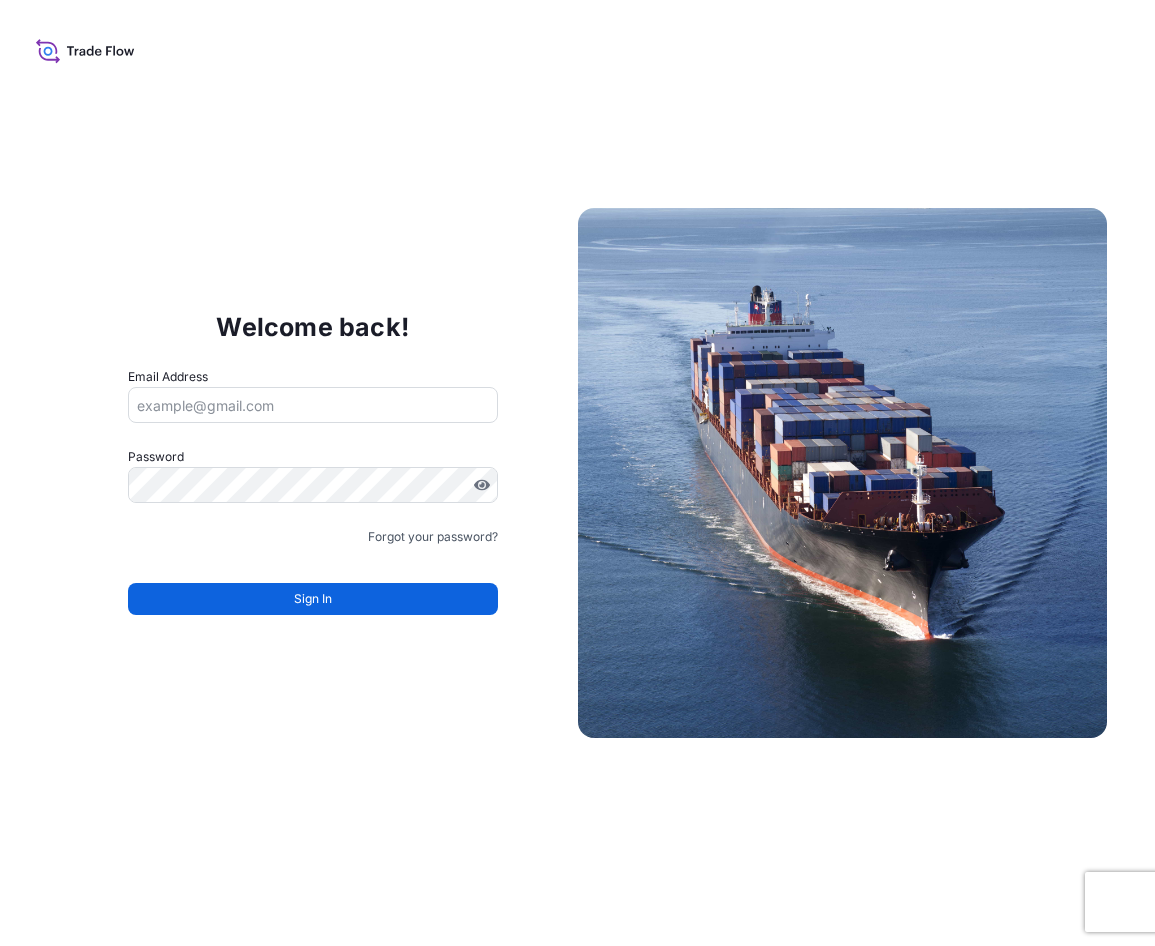 scroll, scrollTop: 0, scrollLeft: 0, axis: both 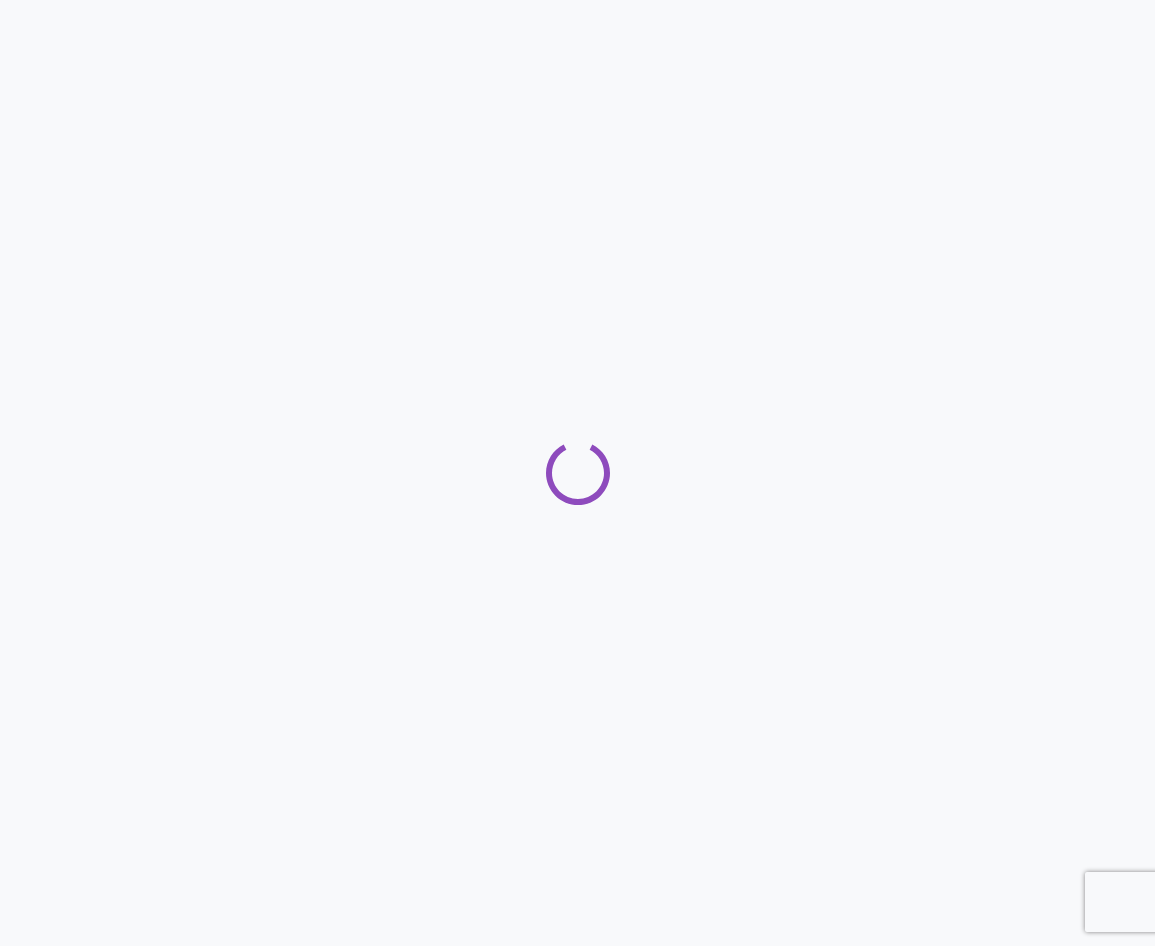 click at bounding box center [577, 473] 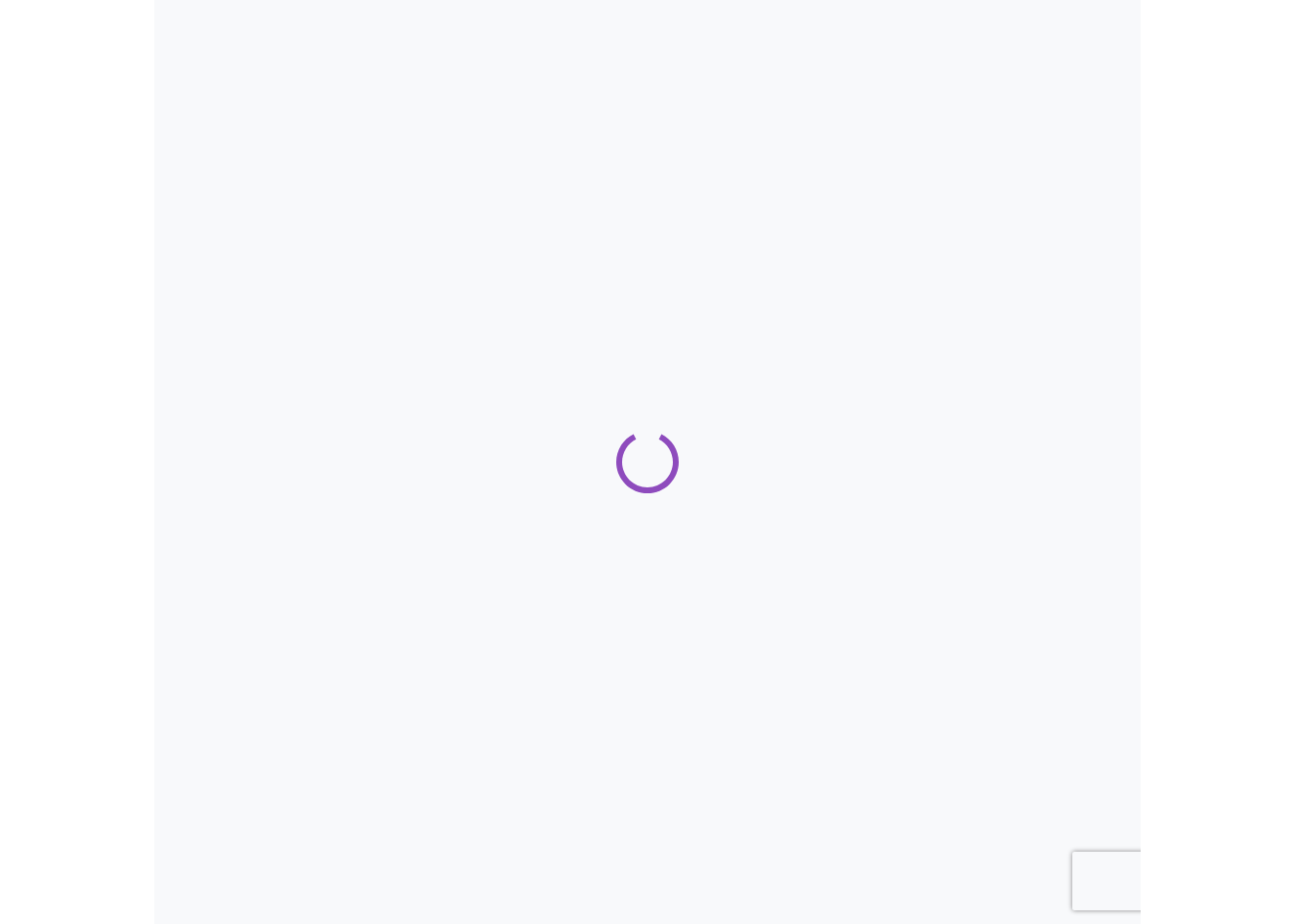 scroll, scrollTop: 0, scrollLeft: 0, axis: both 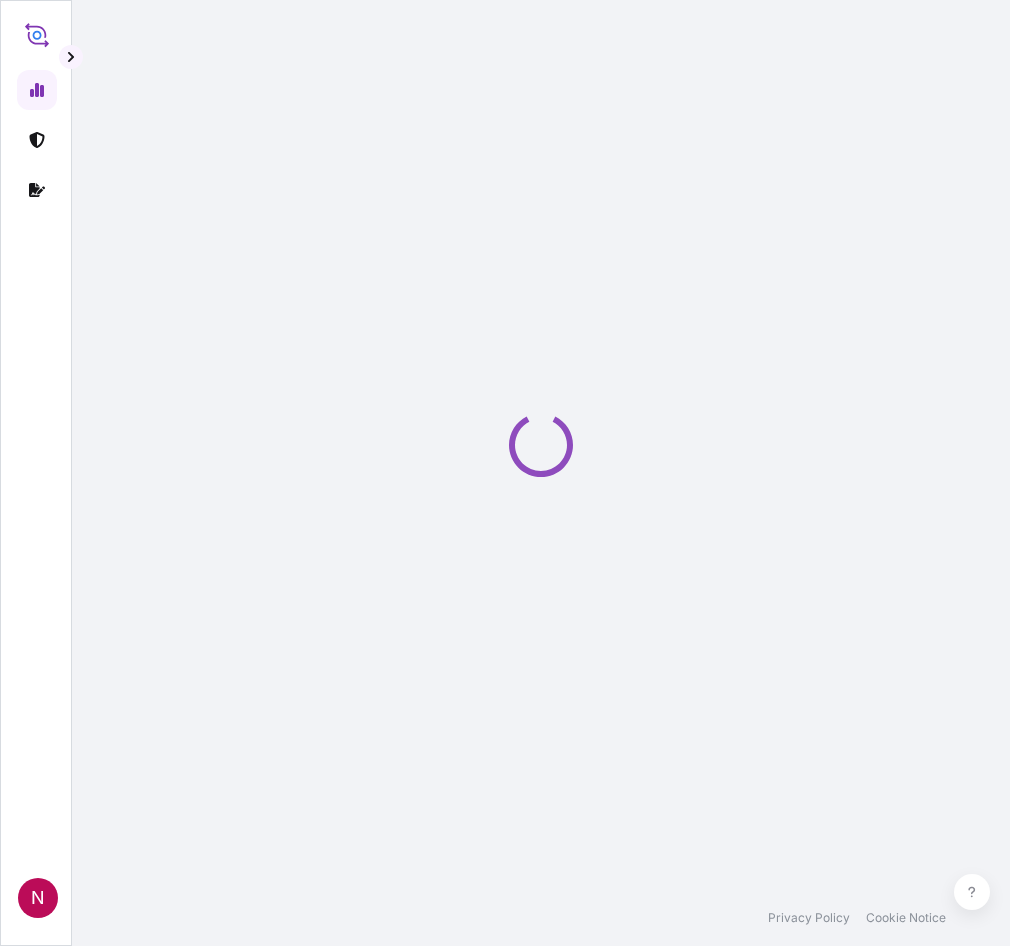 select on "2025" 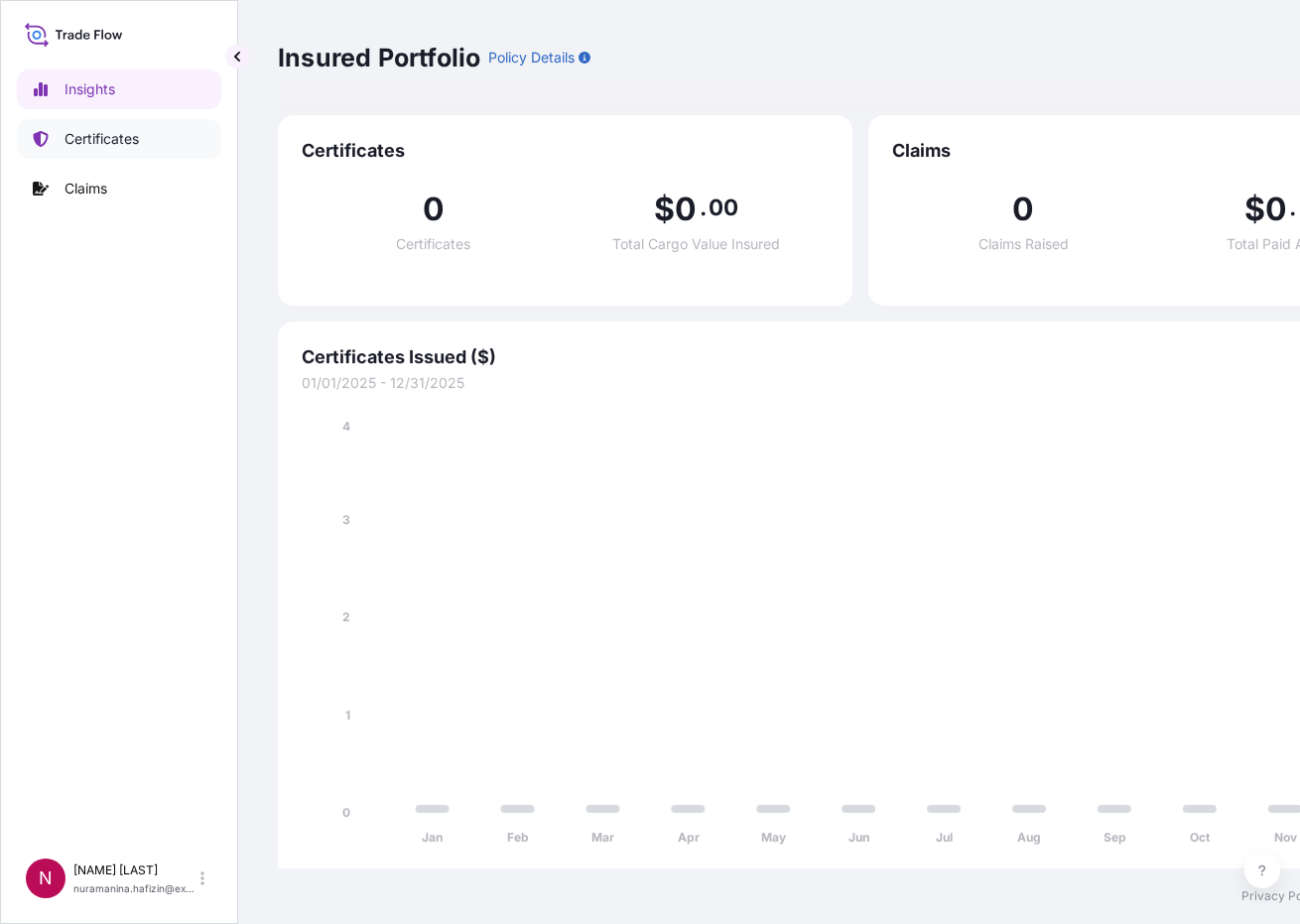 click on "Certificates" at bounding box center [101, 139] 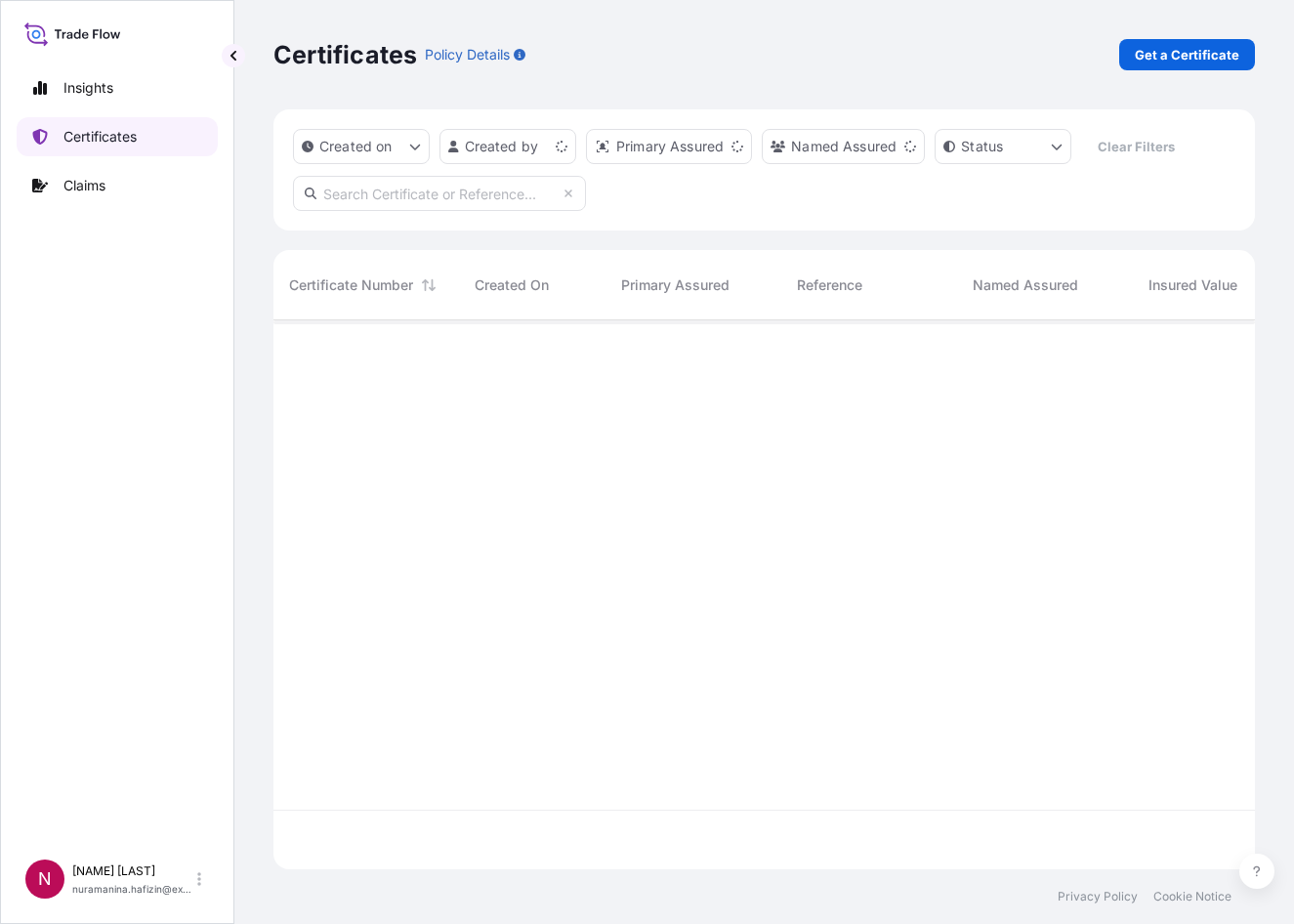 scroll, scrollTop: 16, scrollLeft: 16, axis: both 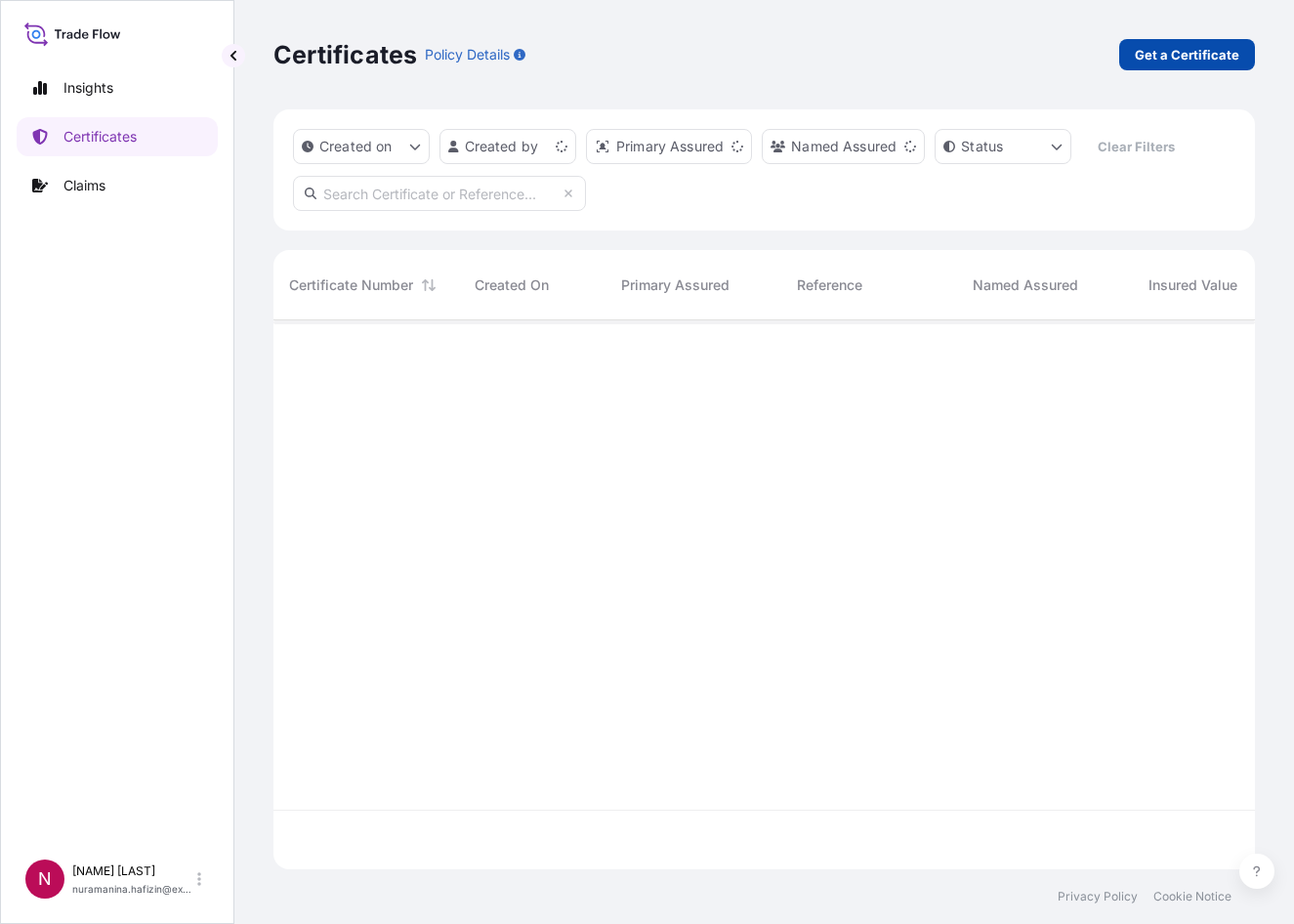 click on "Get a Certificate" at bounding box center [1187, 55] 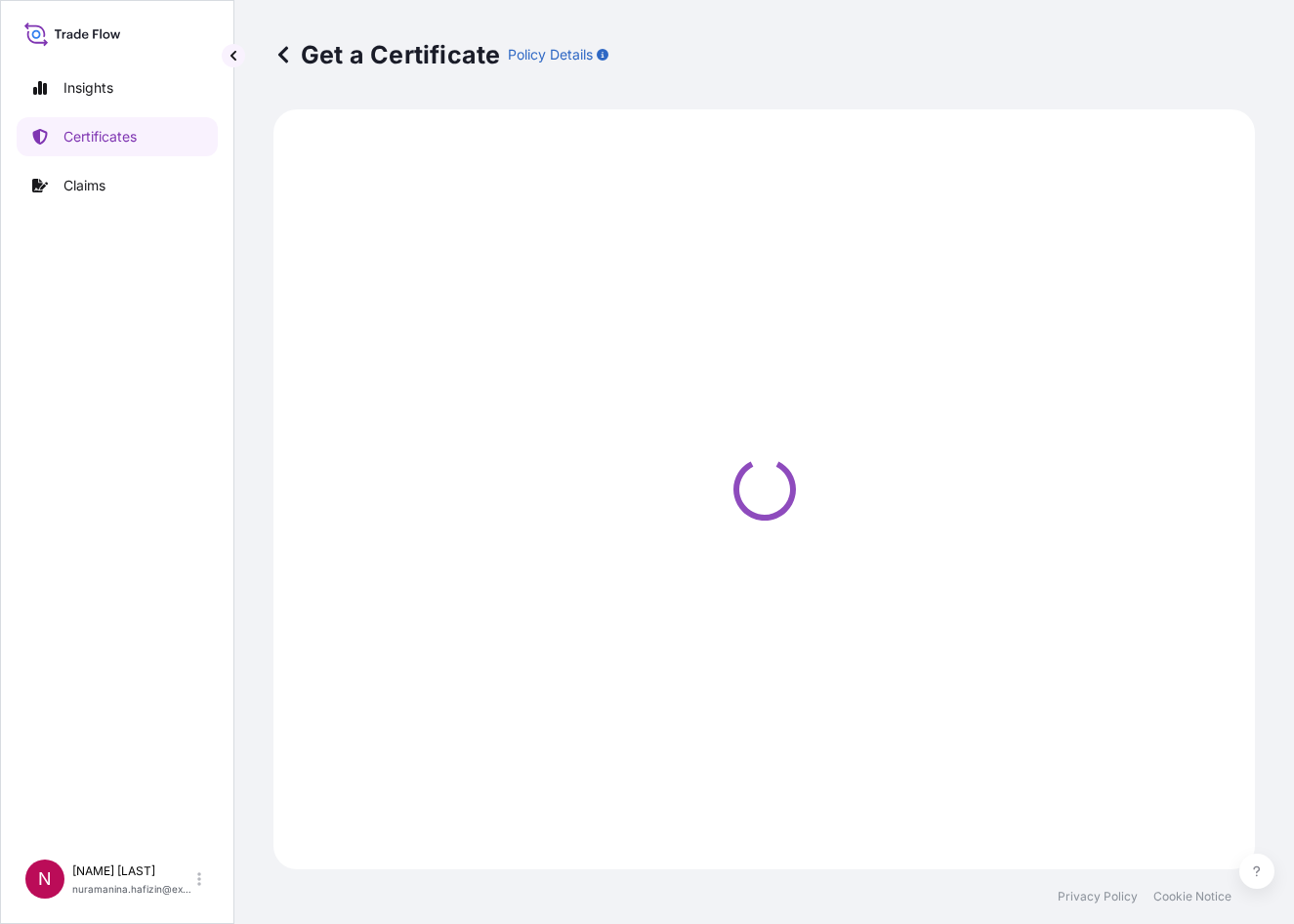 select on "Barge" 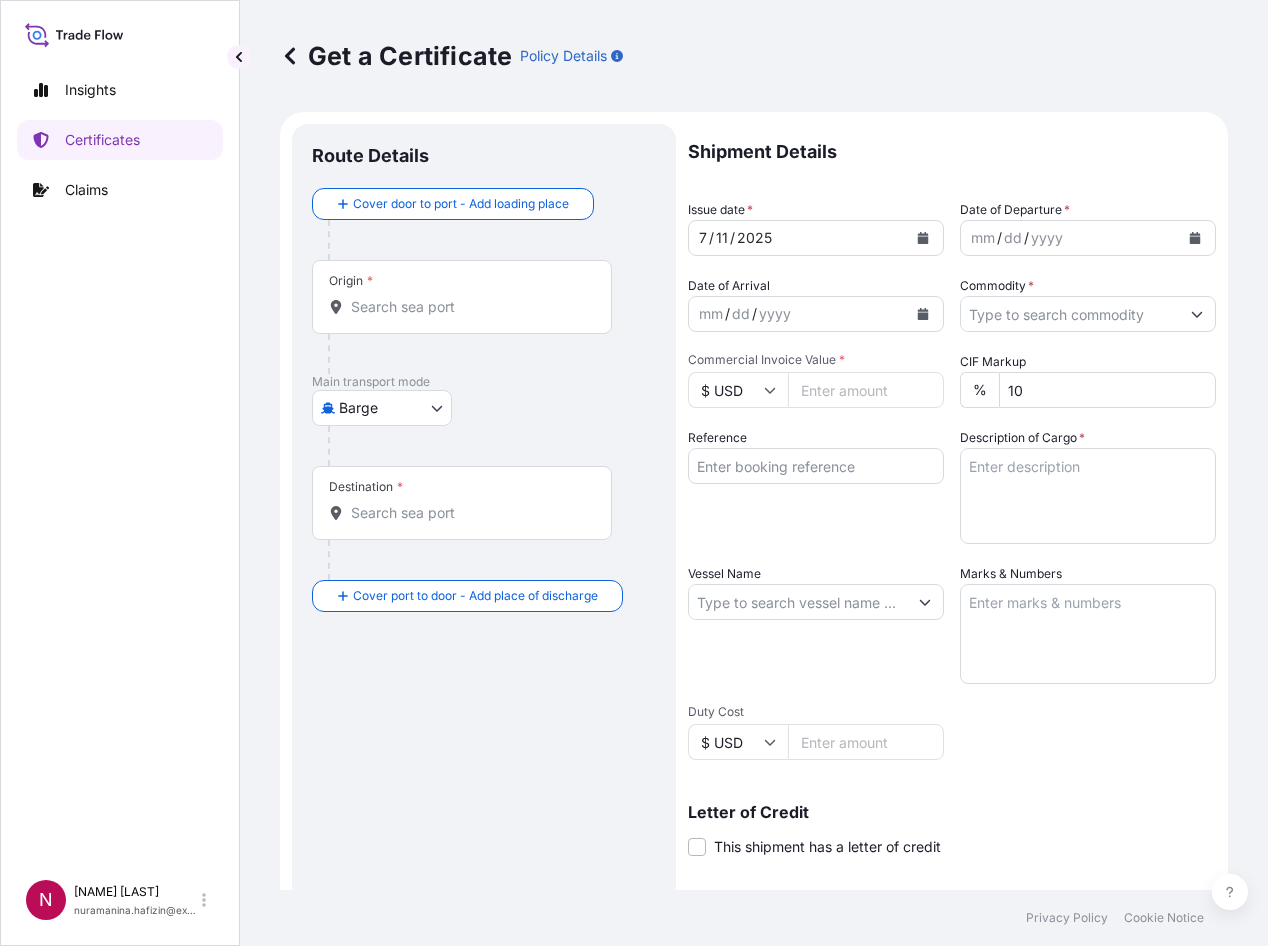 click on "Route Details Cover door to port - Add loading place Place of loading Road / Inland Road / Inland Origin * Main transport mode Barge Air Barge Road Ocean Vessel Rail Barge in Tow Destination * Cover port to door - Add place of discharge Road / Inland Road / Inland Place of Discharge" at bounding box center (484, 628) 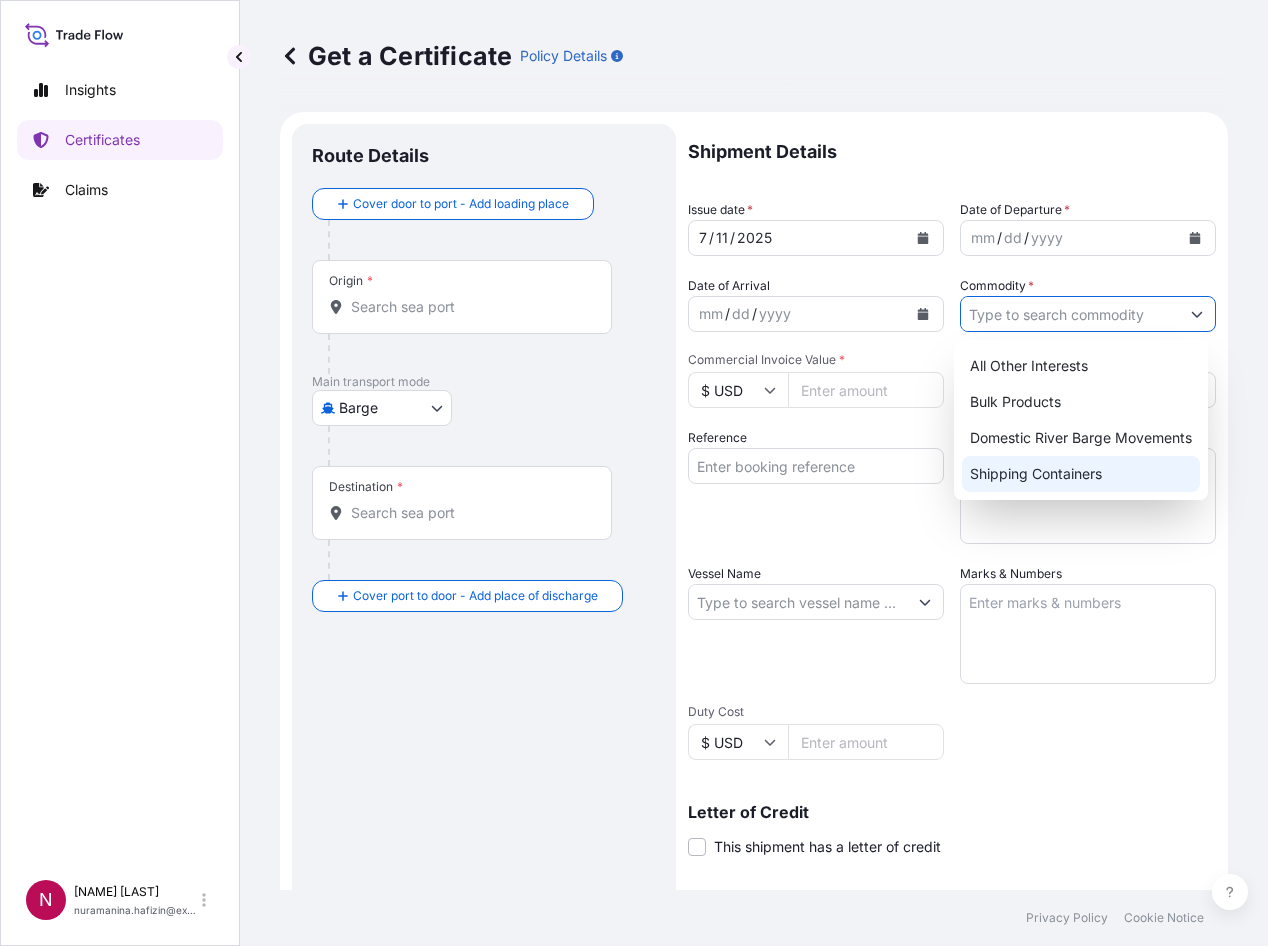 click on "Shipping Containers" at bounding box center [1081, 474] 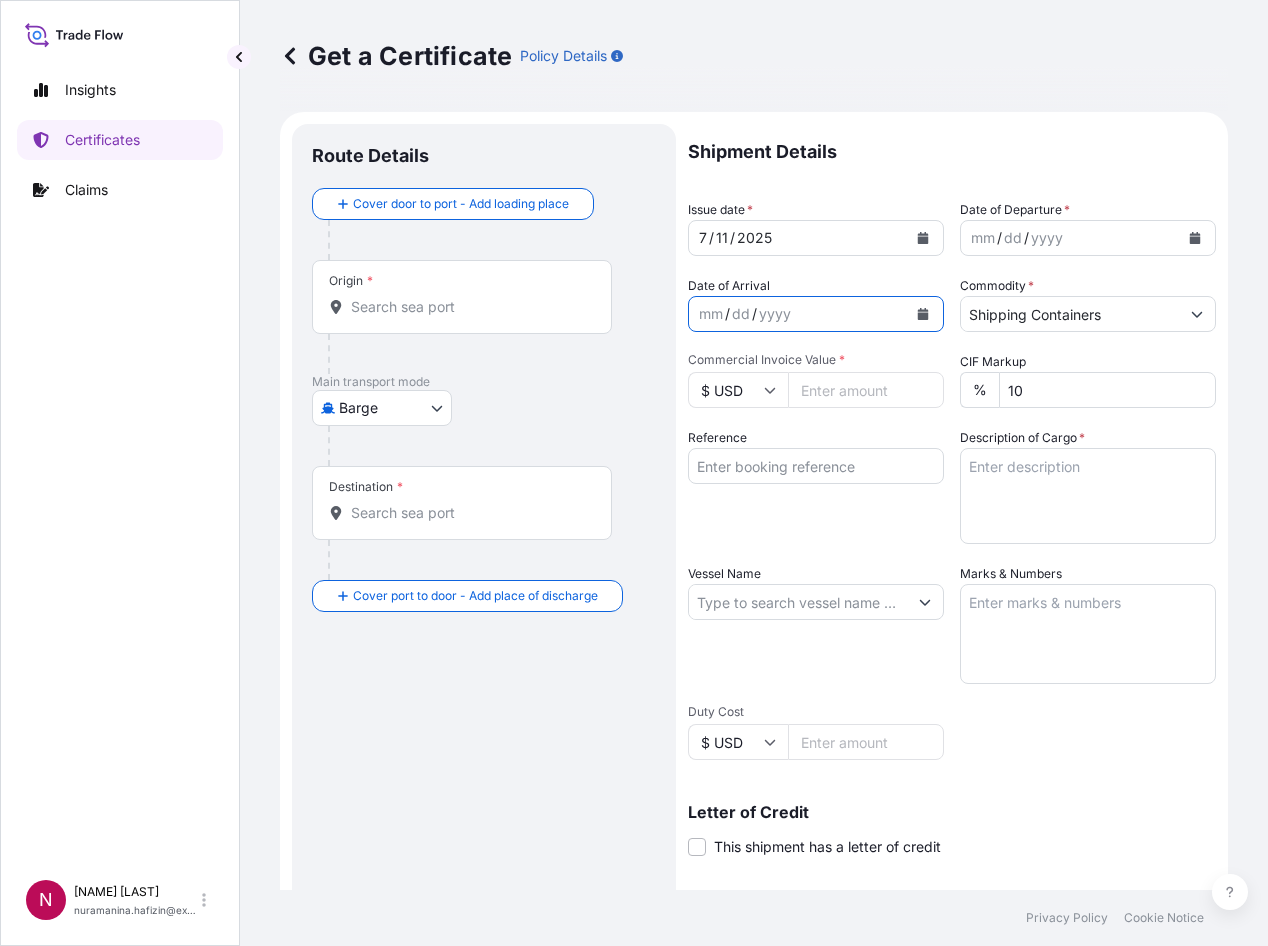 click 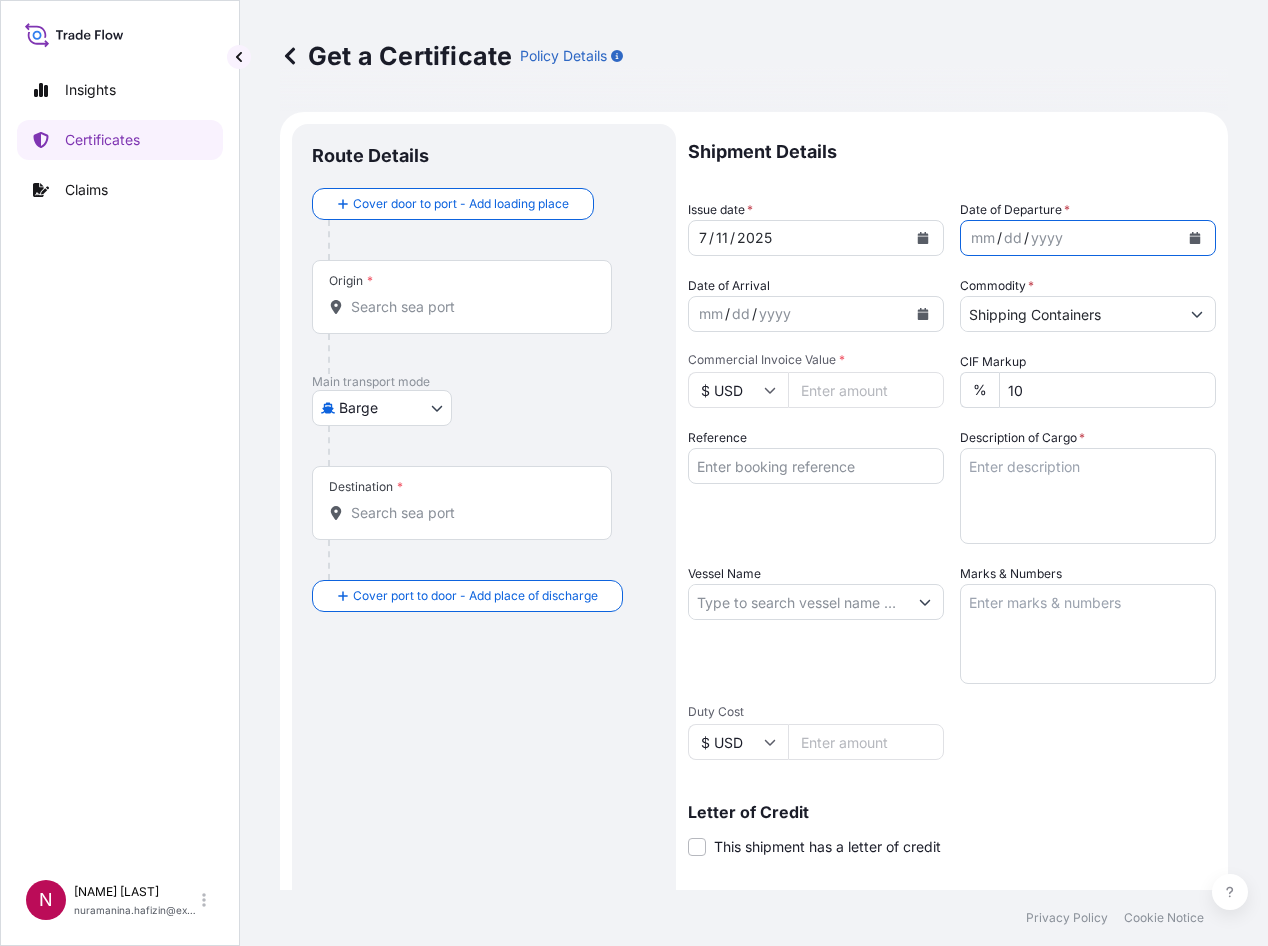 click at bounding box center (1195, 238) 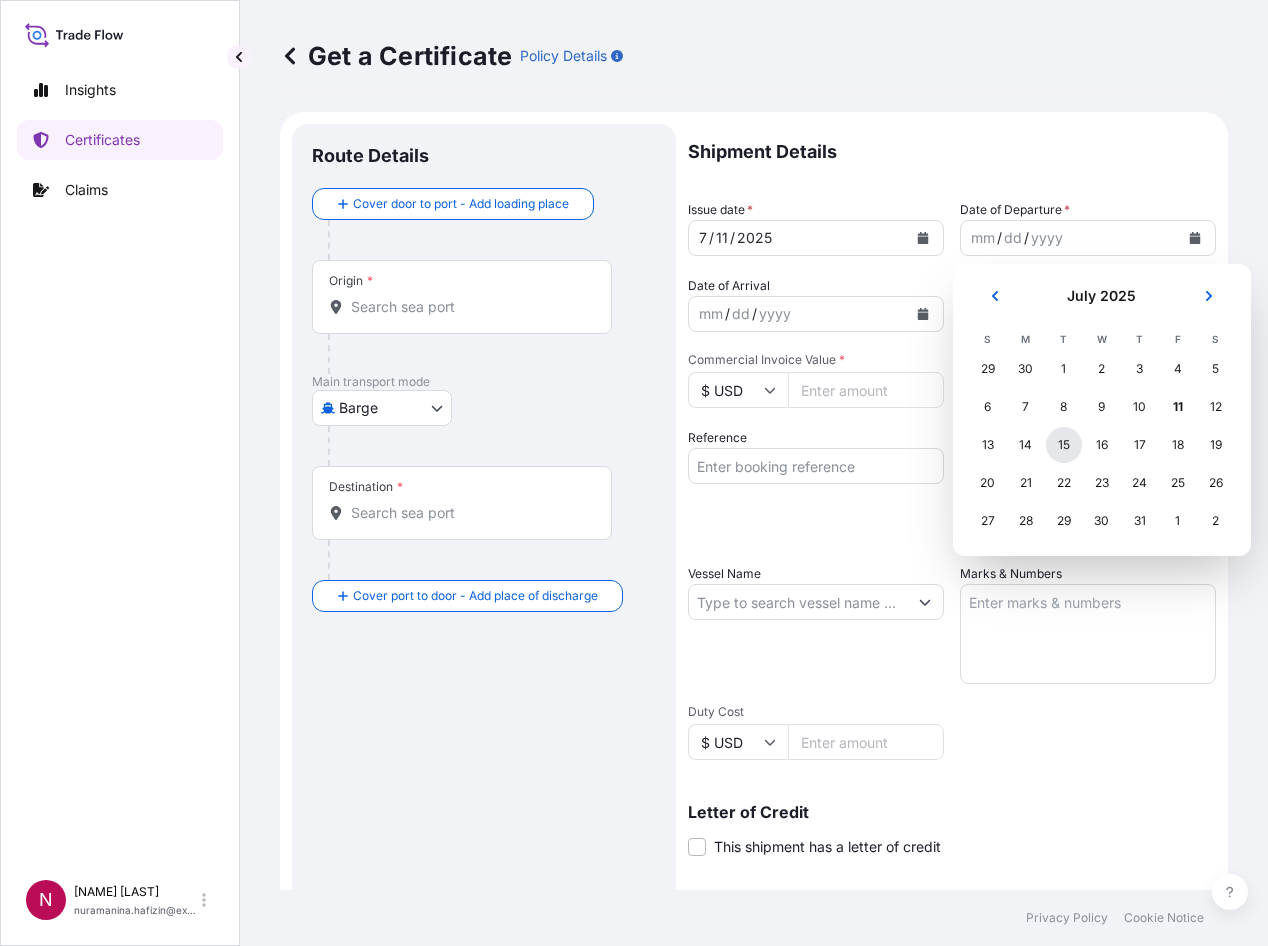 click on "15" at bounding box center (1064, 445) 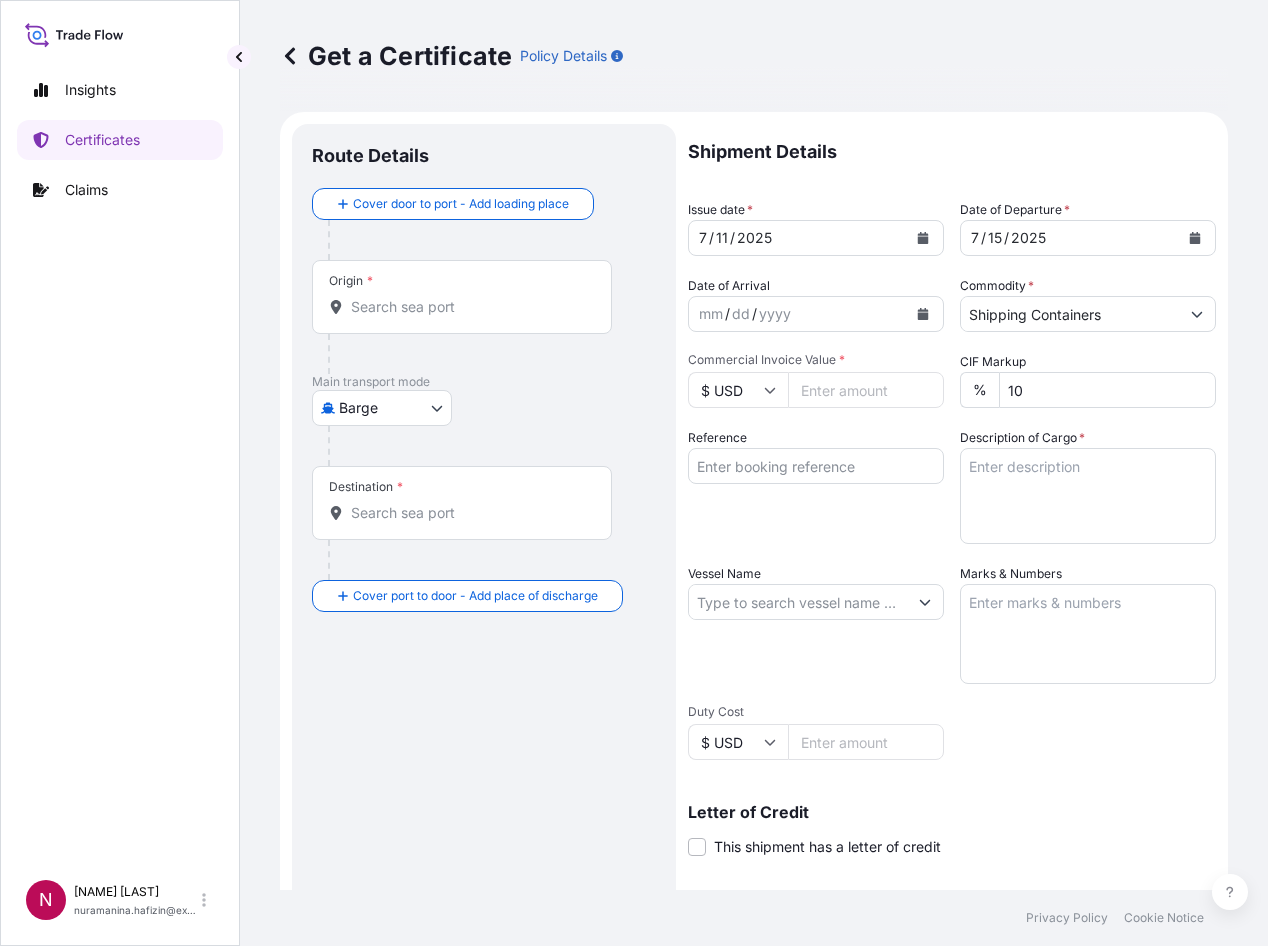click on "Destination *" at bounding box center (484, 523) 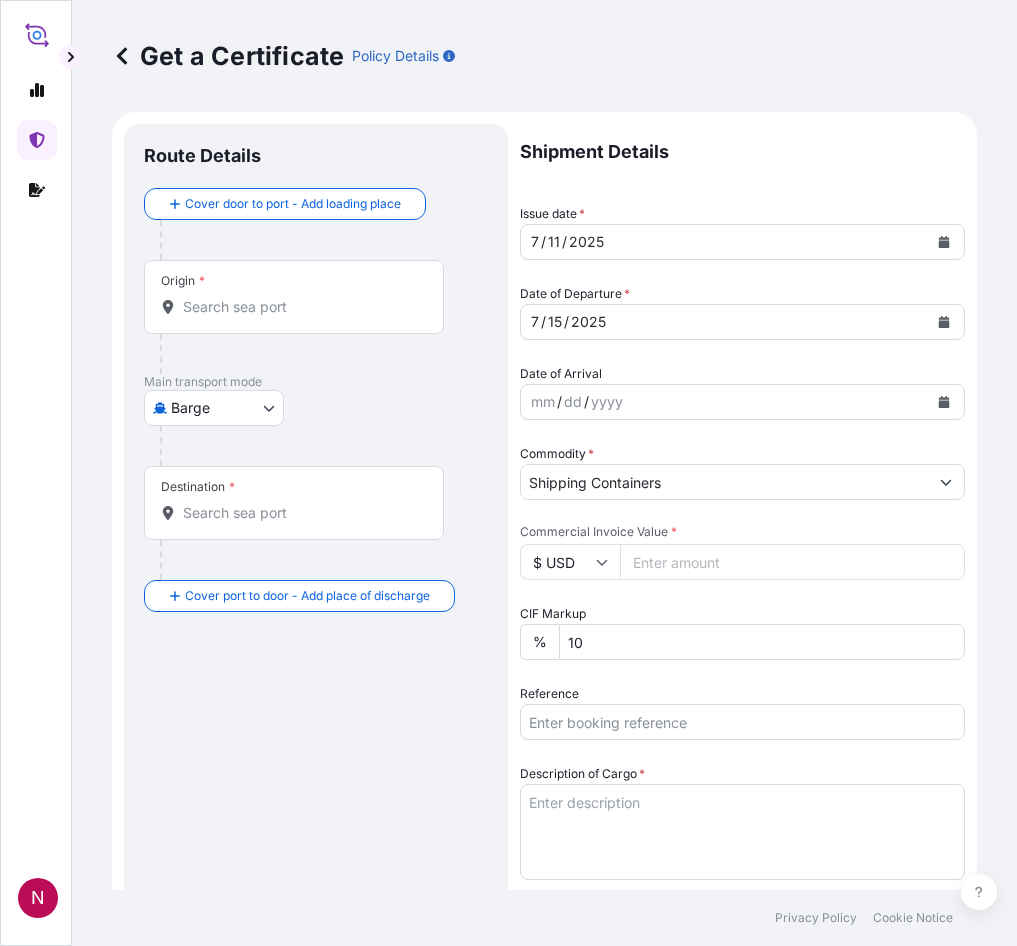 click on "Main transport mode Barge Air Barge Road Ocean Vessel Rail Barge in Tow" at bounding box center (316, 420) 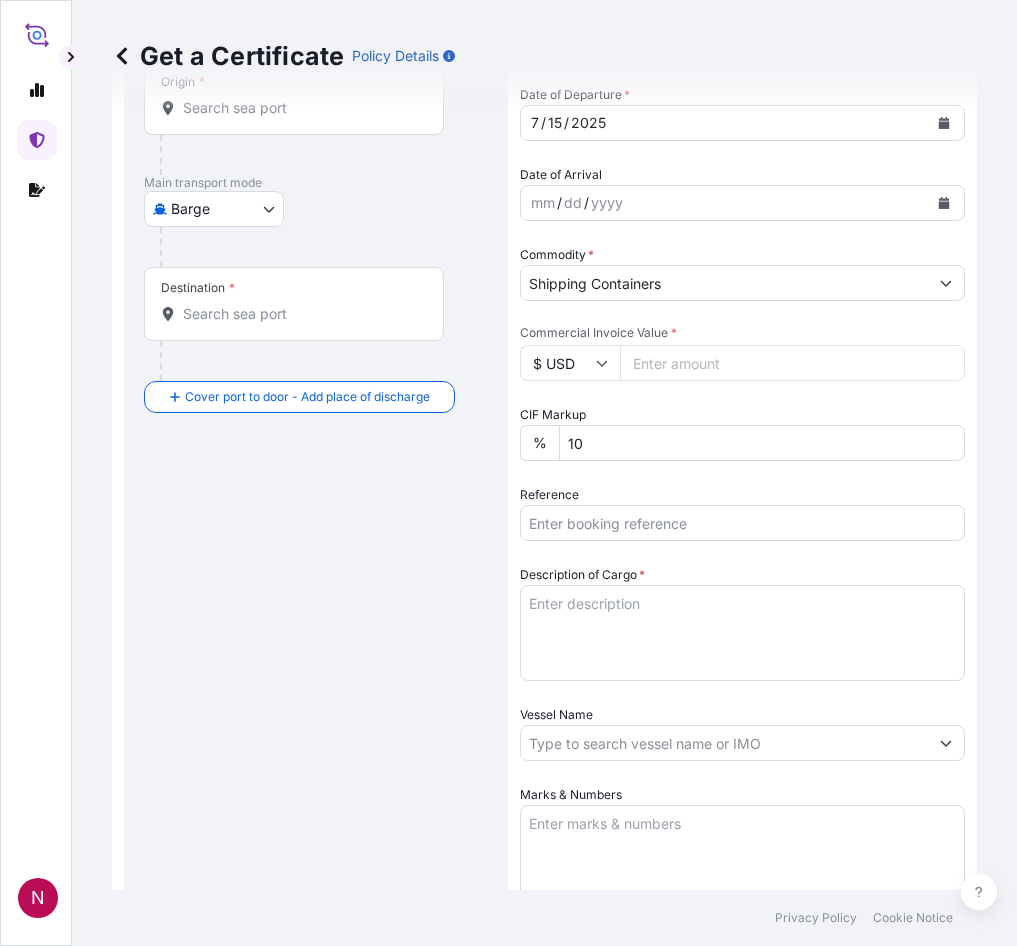 scroll, scrollTop: 200, scrollLeft: 0, axis: vertical 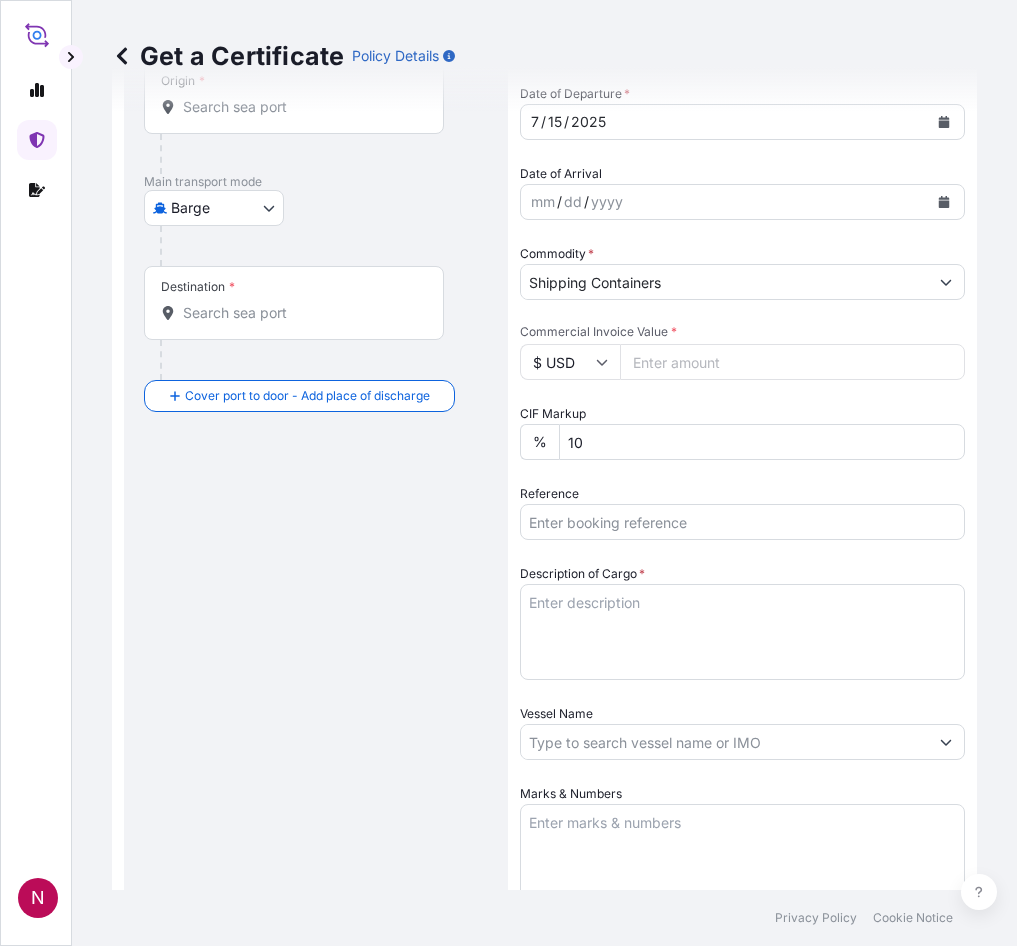 click on "Route Details Cover door to port - Add loading place Place of loading Road / Inland Road / Inland Origin * Main transport mode Barge Air Barge Road Ocean Vessel Rail Barge in Tow Destination * Cover port to door - Add place of discharge Road / Inland Road / Inland Place of Discharge" at bounding box center [316, 672] 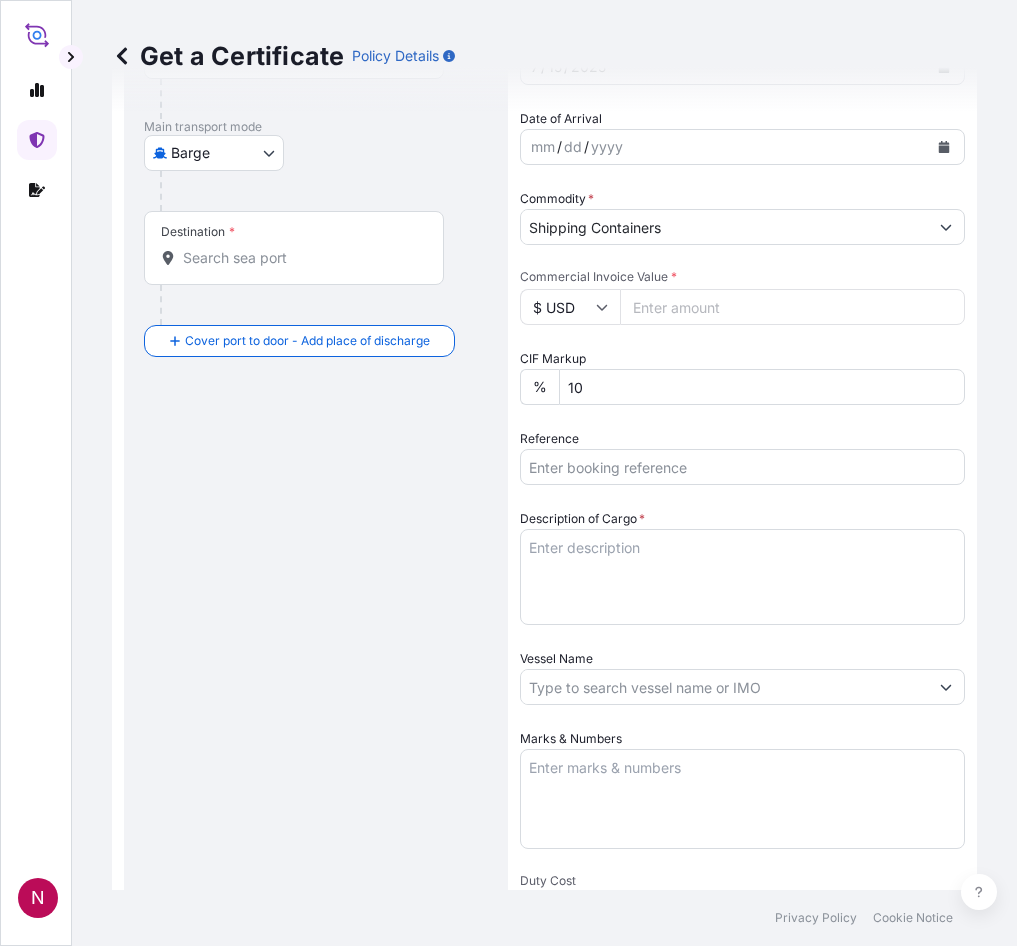 scroll, scrollTop: 300, scrollLeft: 0, axis: vertical 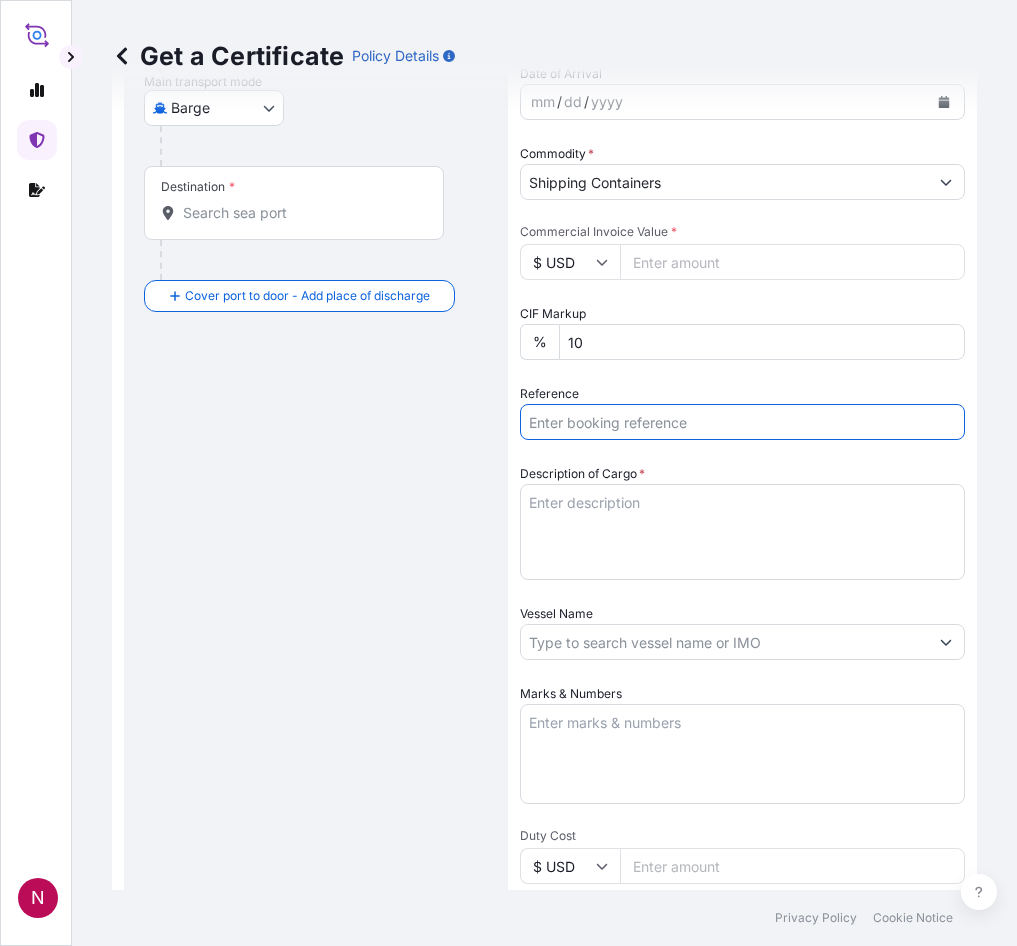 click on "Reference" at bounding box center (742, 422) 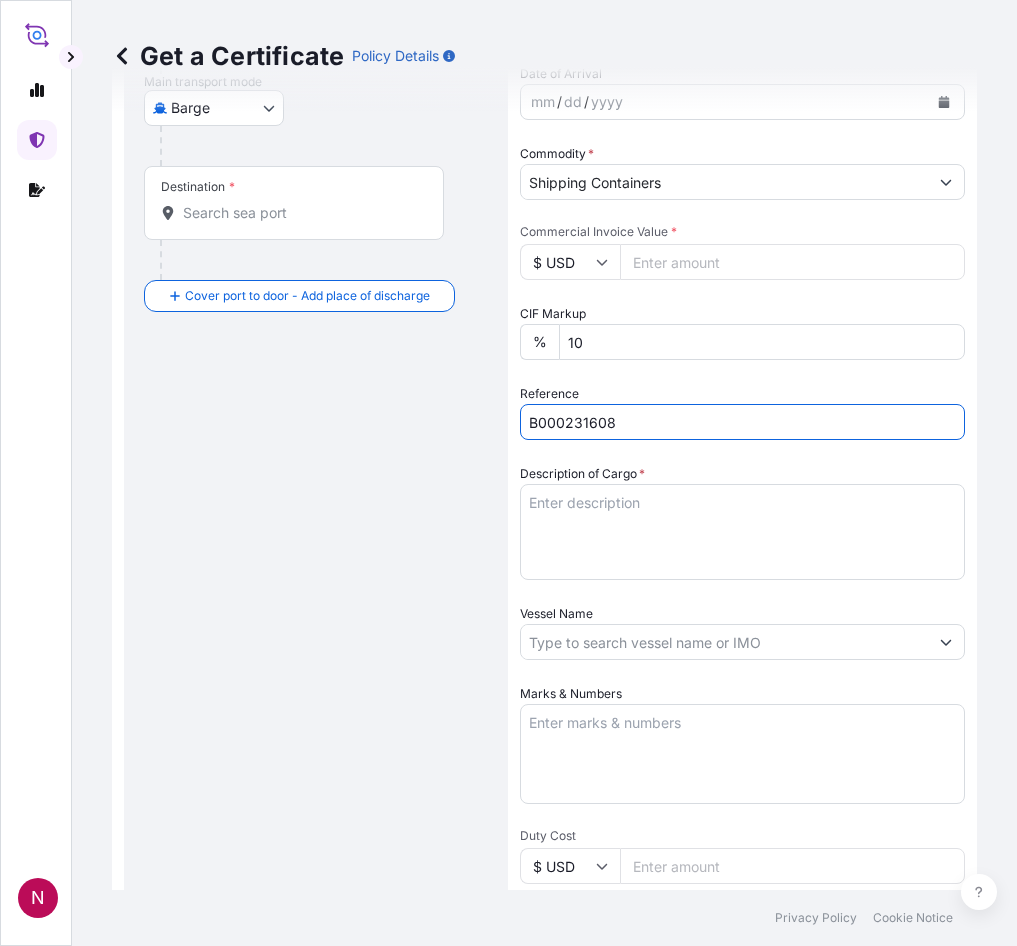 type on "B000231608" 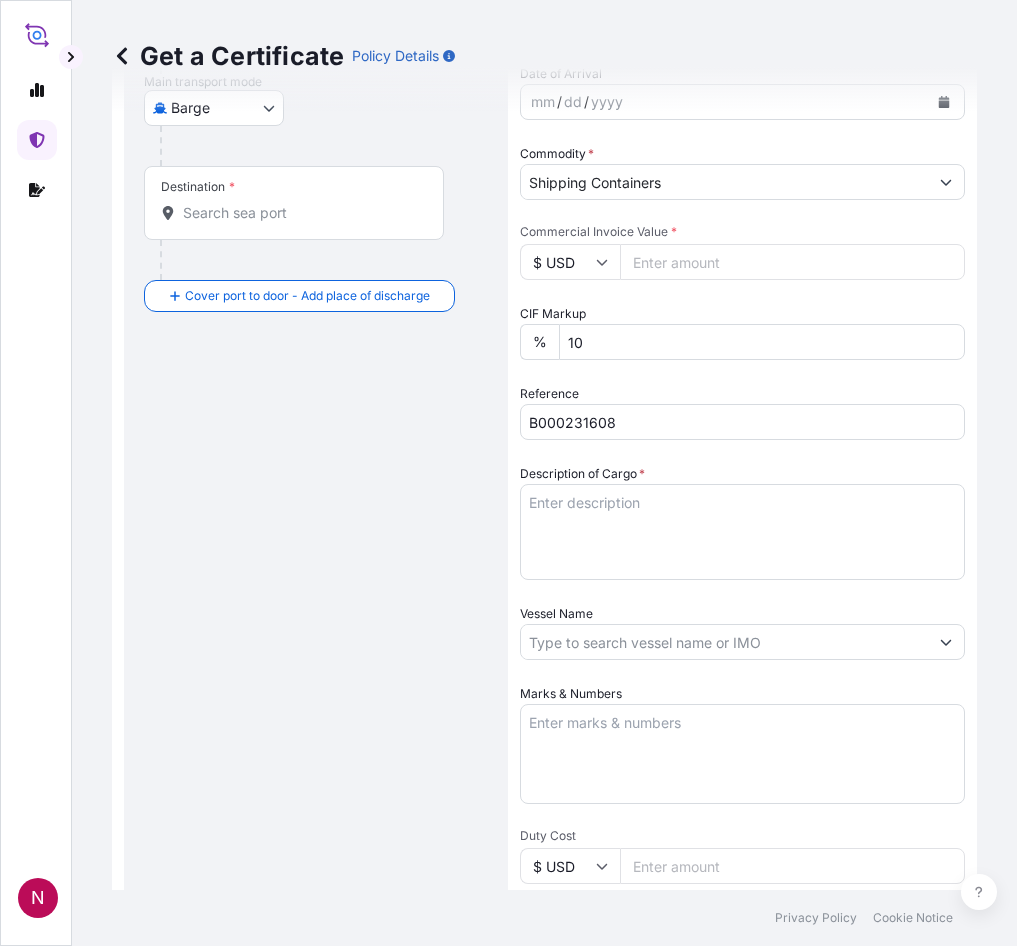 click on "Marks & Numbers" at bounding box center (742, 744) 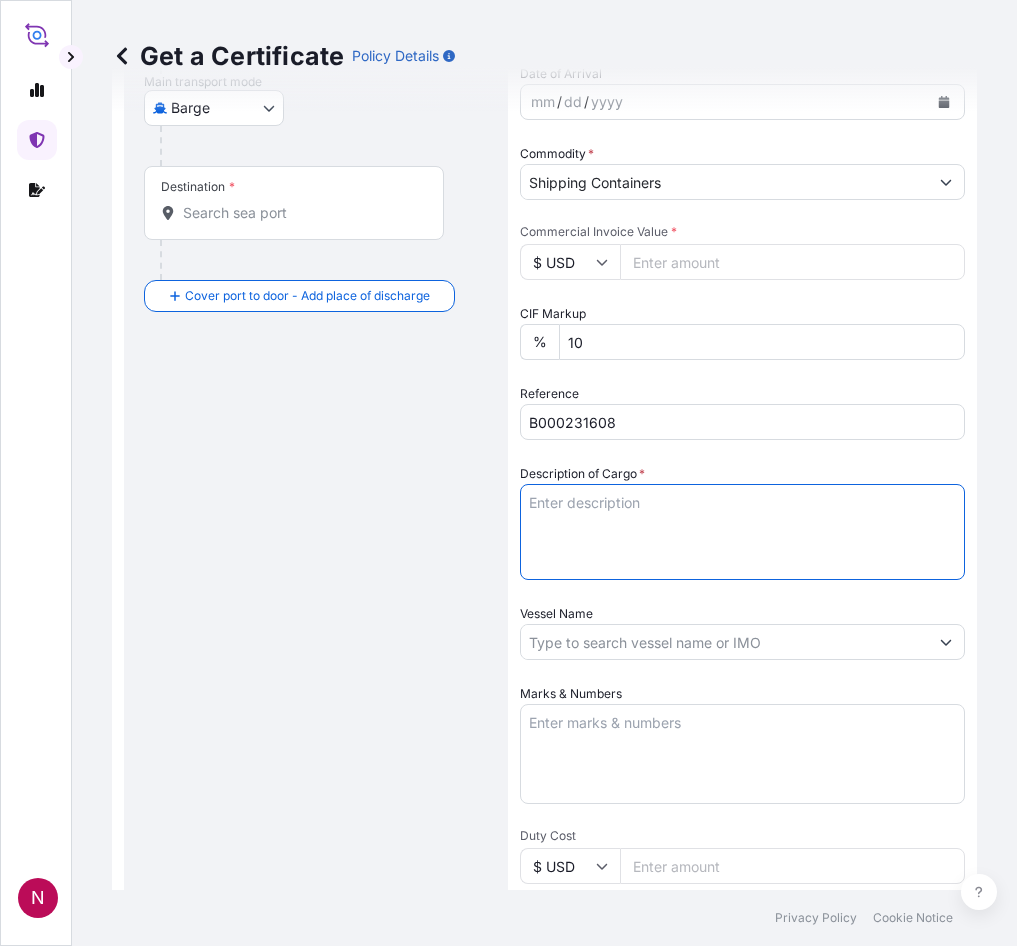 paste on "3 IBC CONTAINER LOADED INTO
1 20' CONTAINER(S)
SOLSPERSE(TM) M386
63 PAILS LOADED INTO
1 20' CONTAINER(S)
SOLSPERSE(TM) 38500
90 PAILS LOADED INTO
1 20' CONTAINER(S)
SOLSPERSE(TM) 38500
4 DRUMS LOADED ONTO
15 PALLETS LOADED INTO
1 20' CONTAINER(S)
SOLSPERSE(TM) 28000" 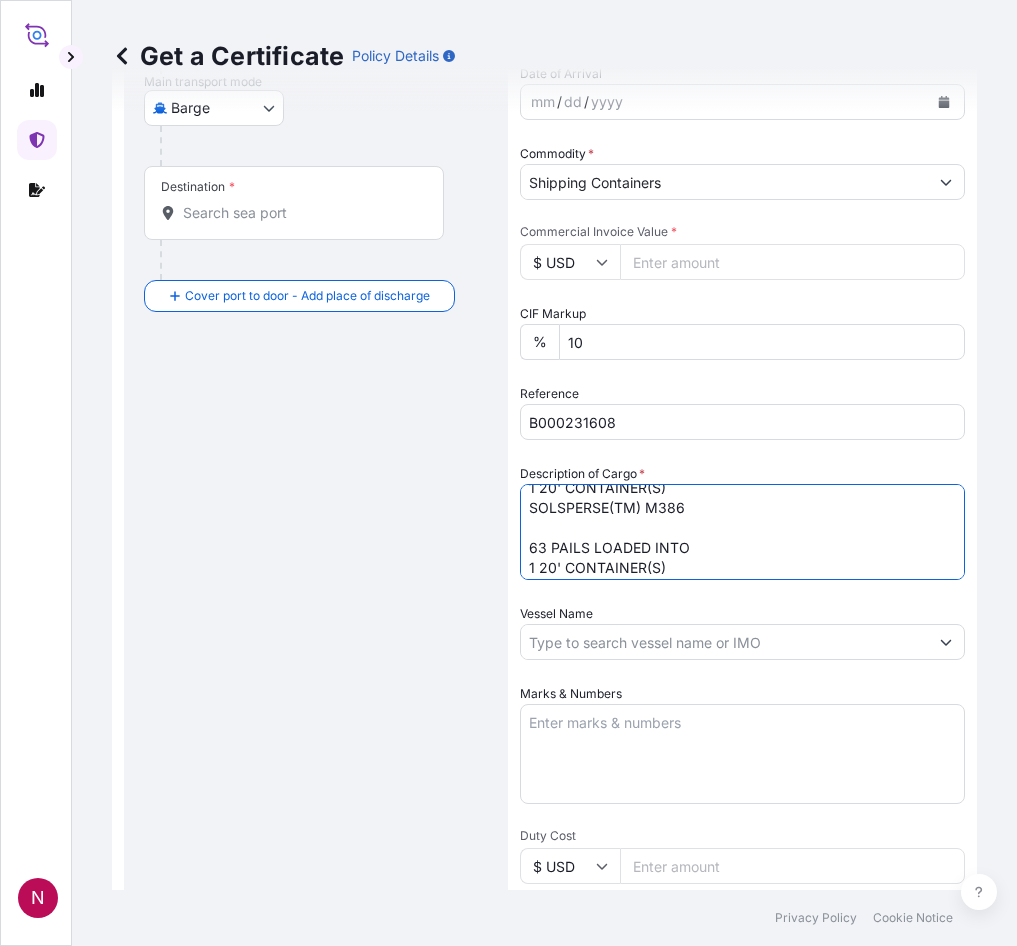 scroll, scrollTop: 0, scrollLeft: 0, axis: both 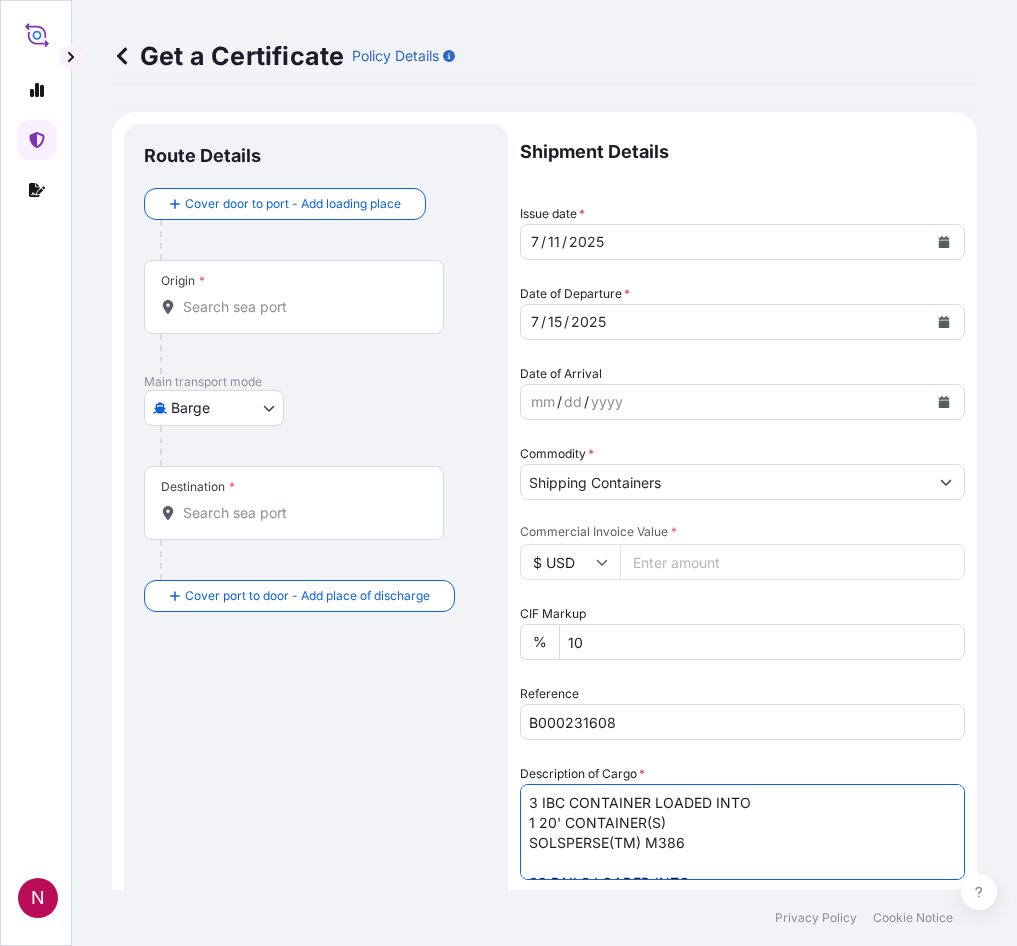 type on "3 IBC CONTAINER LOADED INTO
1 20' CONTAINER(S)
SOLSPERSE(TM) M386
63 PAILS LOADED INTO
1 20' CONTAINER(S)
SOLSPERSE(TM) 38500
90 PAILS LOADED INTO
1 20' CONTAINER(S)
SOLSPERSE(TM) 38500
4 DRUMS LOADED ONTO
15 PALLETS LOADED INTO
1 20' CONTAINER(S)
SOLSPERSE(TM) 28000" 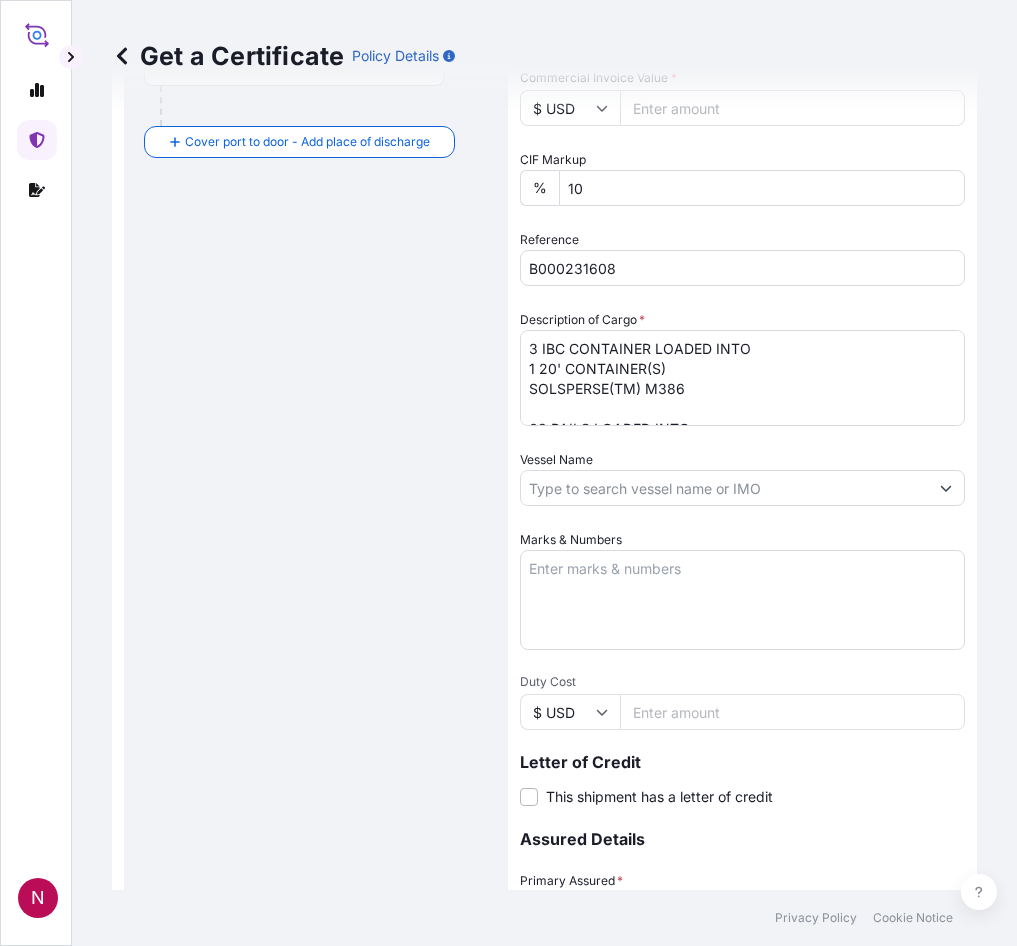 scroll, scrollTop: 500, scrollLeft: 0, axis: vertical 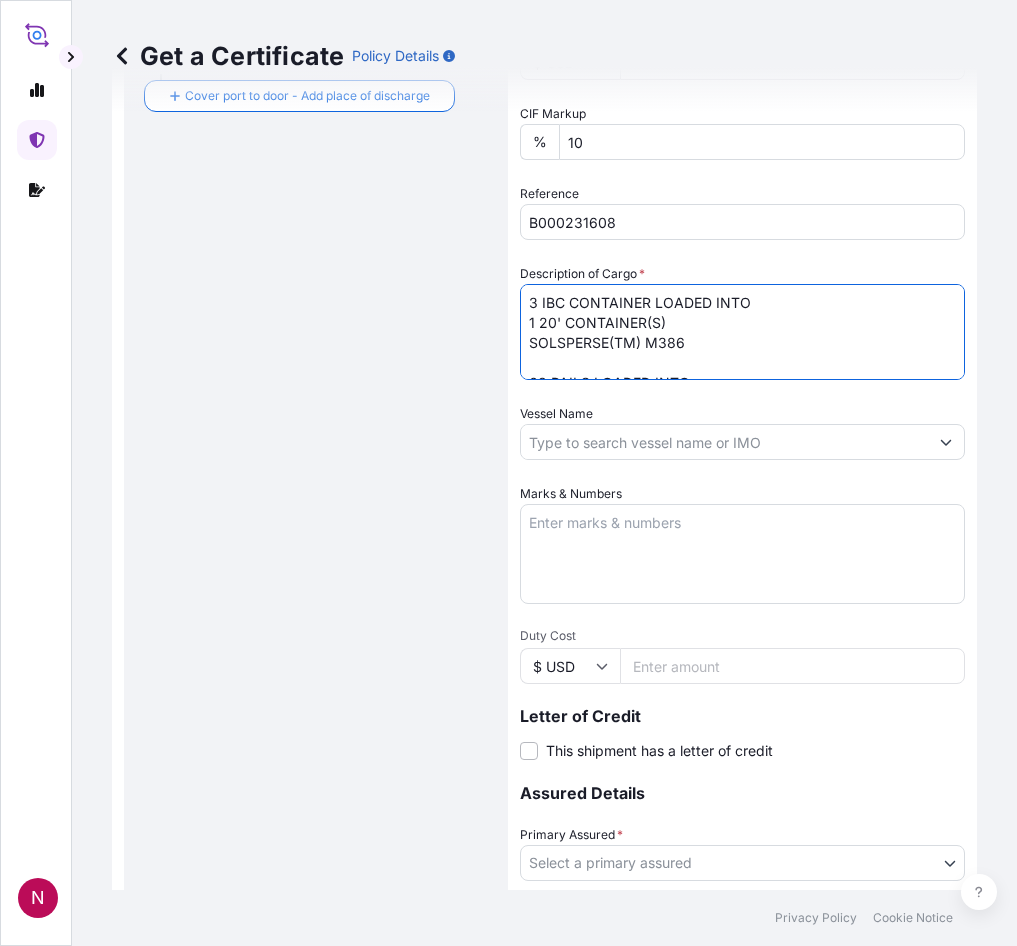 click on "Route Details Cover door to port - Add loading place Place of loading Road / Inland Road / Inland Origin * Main transport mode Barge Air Barge Road Ocean Vessel Rail Barge in Tow Destination * Cover port to door - Add place of discharge Road / Inland Road / Inland Place of Discharge" at bounding box center [316, 372] 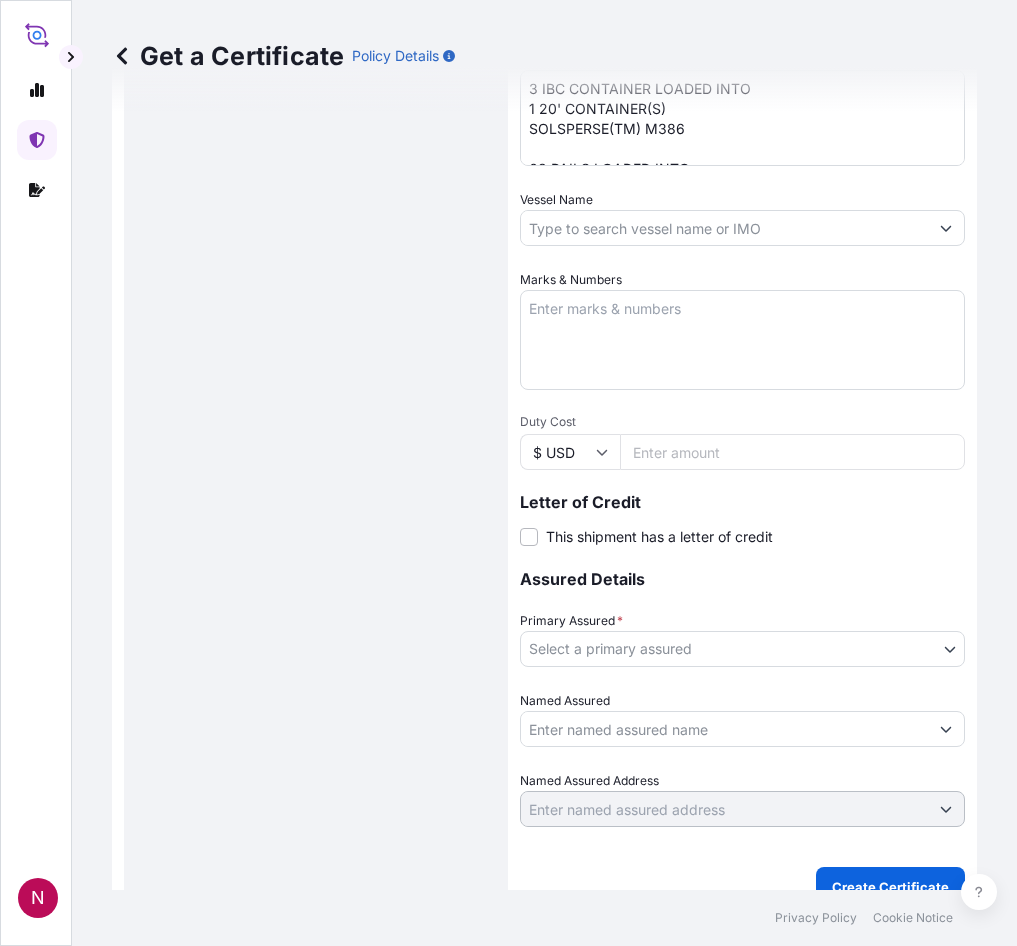 scroll, scrollTop: 743, scrollLeft: 0, axis: vertical 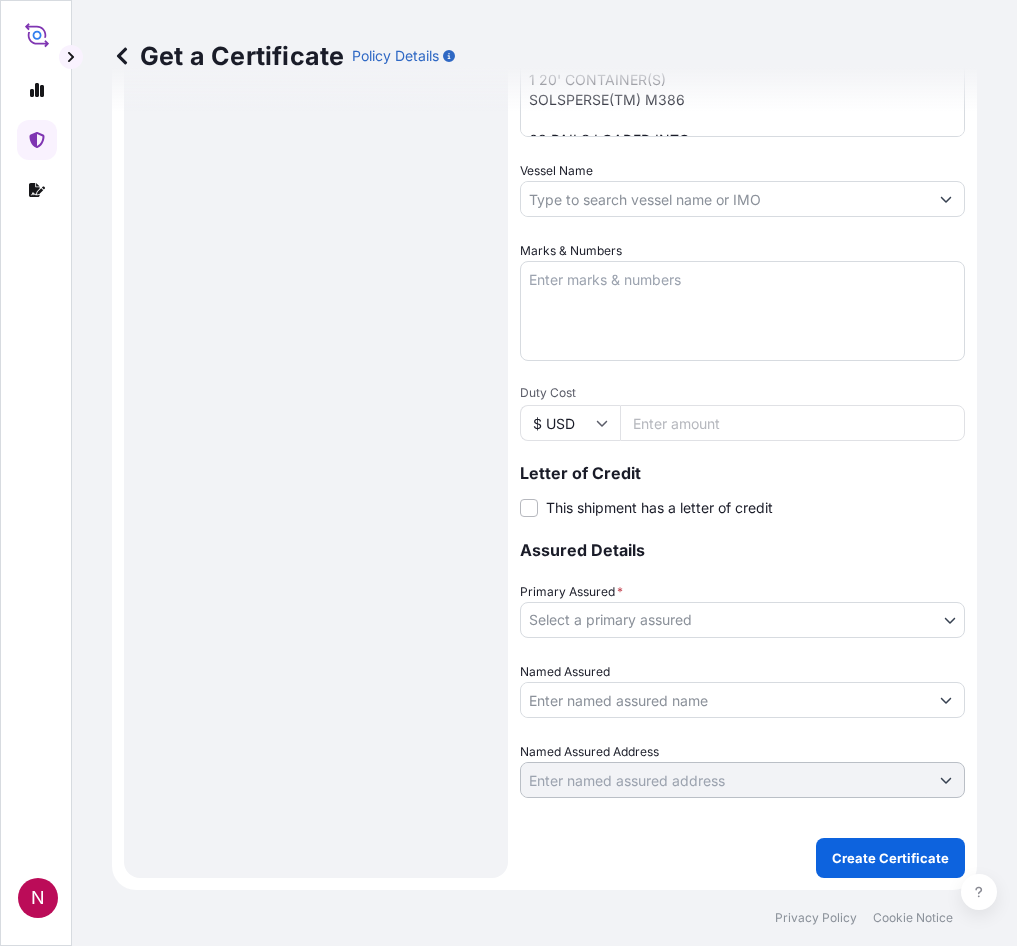 click on "N Get a Certificate Policy Details Route Details Cover door to port - Add loading place Place of loading Road / Inland Road / Inland Origin * Main transport mode Barge Air Barge Road Ocean Vessel Rail Barge in Tow Destination * Cover port to door - Add place of discharge Road / Inland Road / Inland Place of Discharge Shipment Details Issue date * [DATE] Date of Departure * [DATE] Date of Arrival mm / dd / yyyy Commodity * Shipping Containers Packing Category Commercial Invoice Value * $ USD CIF Markup % 10 Reference B000231608 Description of Cargo * 3 IBC CONTAINER LOADED INTO
1 20' CONTAINER(S)
SOLSPERSE(TM) M386
63 PAILS LOADED INTO
1 20' CONTAINER(S)
SOLSPERSE(TM) 38500
90 PAILS LOADED INTO
1 20' CONTAINER(S)
SOLSPERSE(TM) 38500
4 DRUMS LOADED ONTO
15 PALLETS LOADED INTO
1 20' CONTAINER(S)
SOLSPERSE(TM) 28000 Vessel Name Marks & Numbers Duty Cost $ USD Letter of Credit This shipment has a letter of credit Letter of credit * Letter of credit may not exceed 12000 characters * 0" at bounding box center (508, 473) 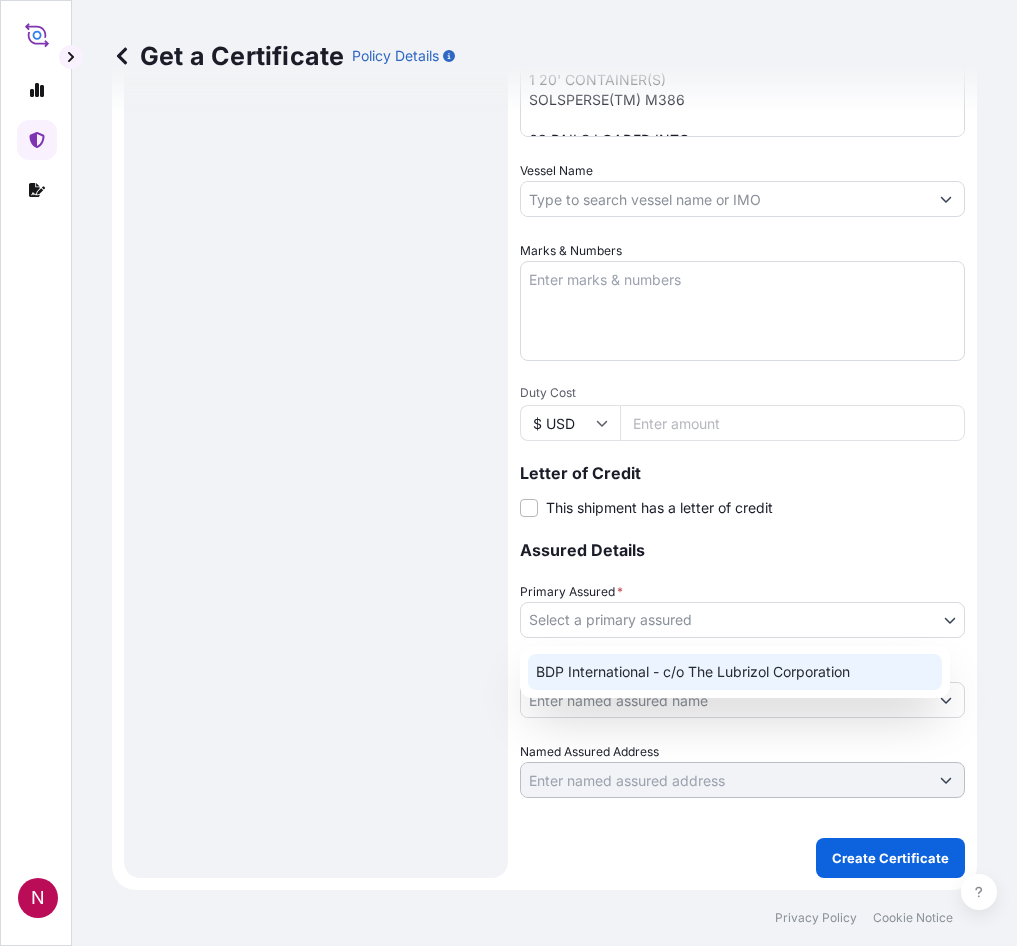 click on "BDP International - c/o The Lubrizol Corporation" at bounding box center (735, 672) 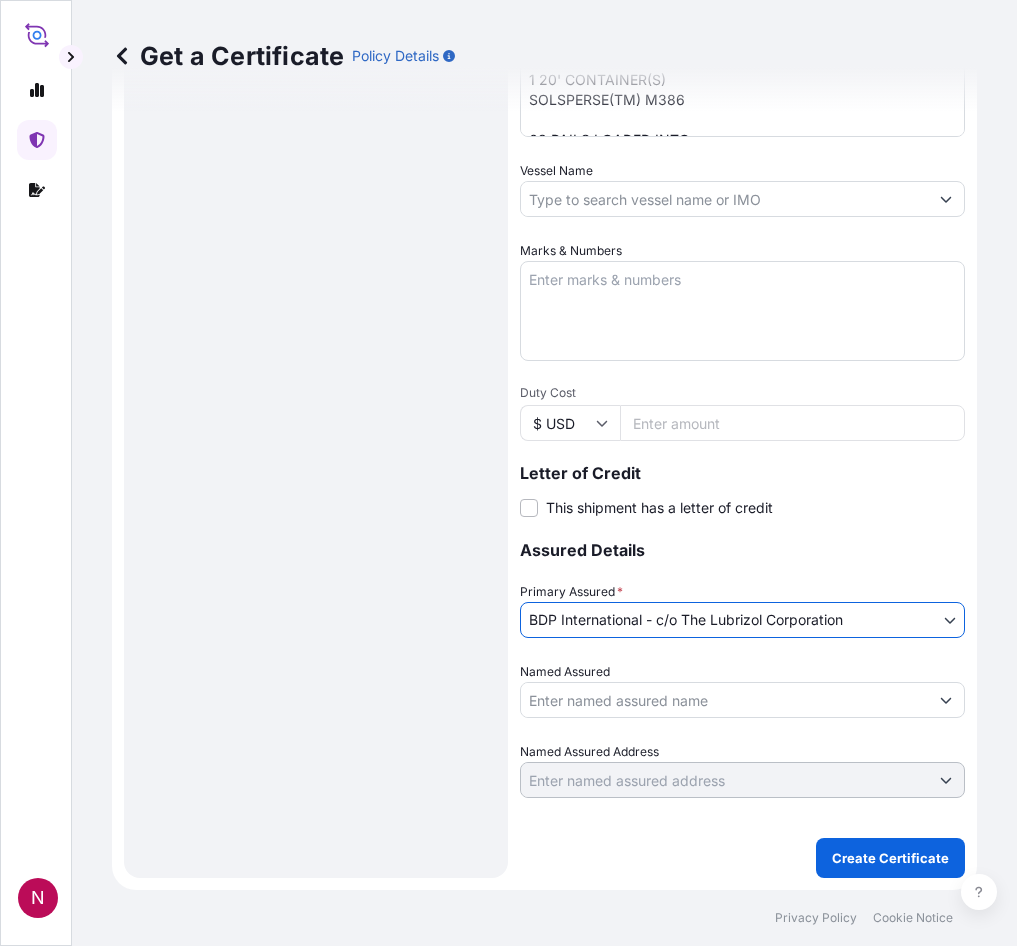 click on "Named Assured" at bounding box center [724, 700] 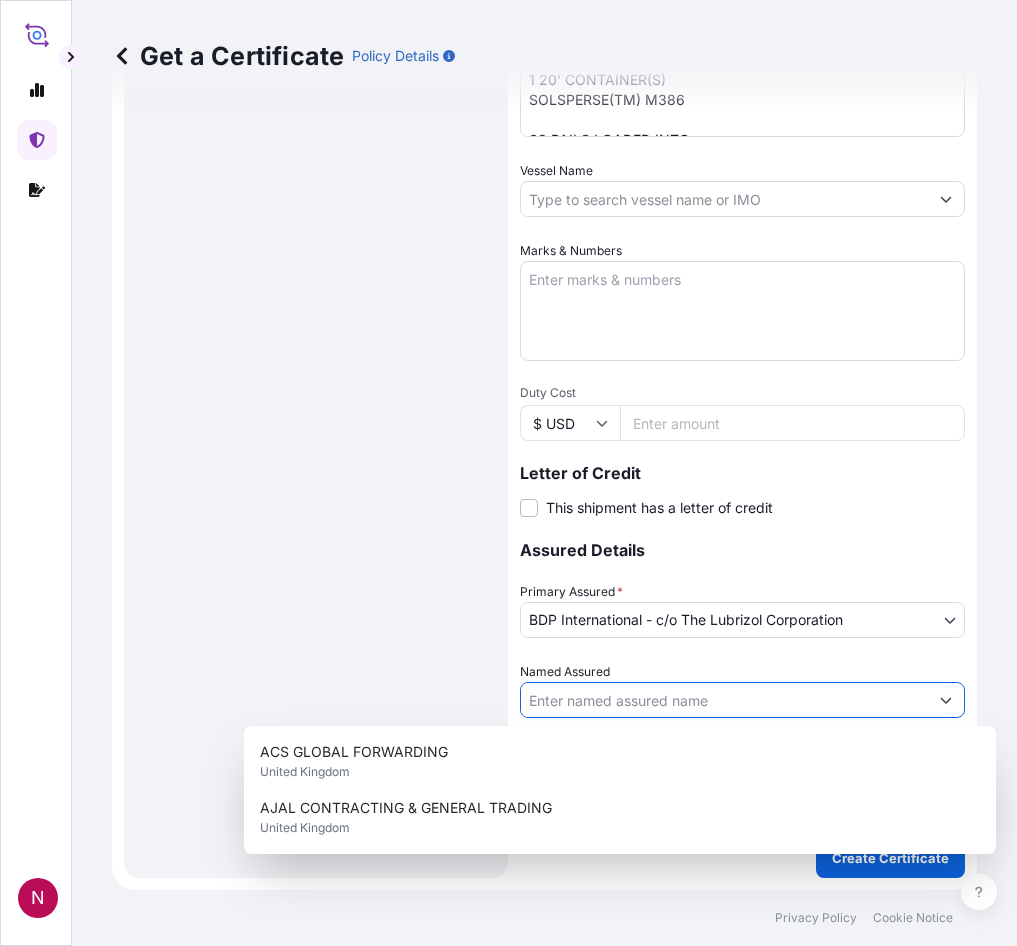 click on "Named Assured" at bounding box center [742, 690] 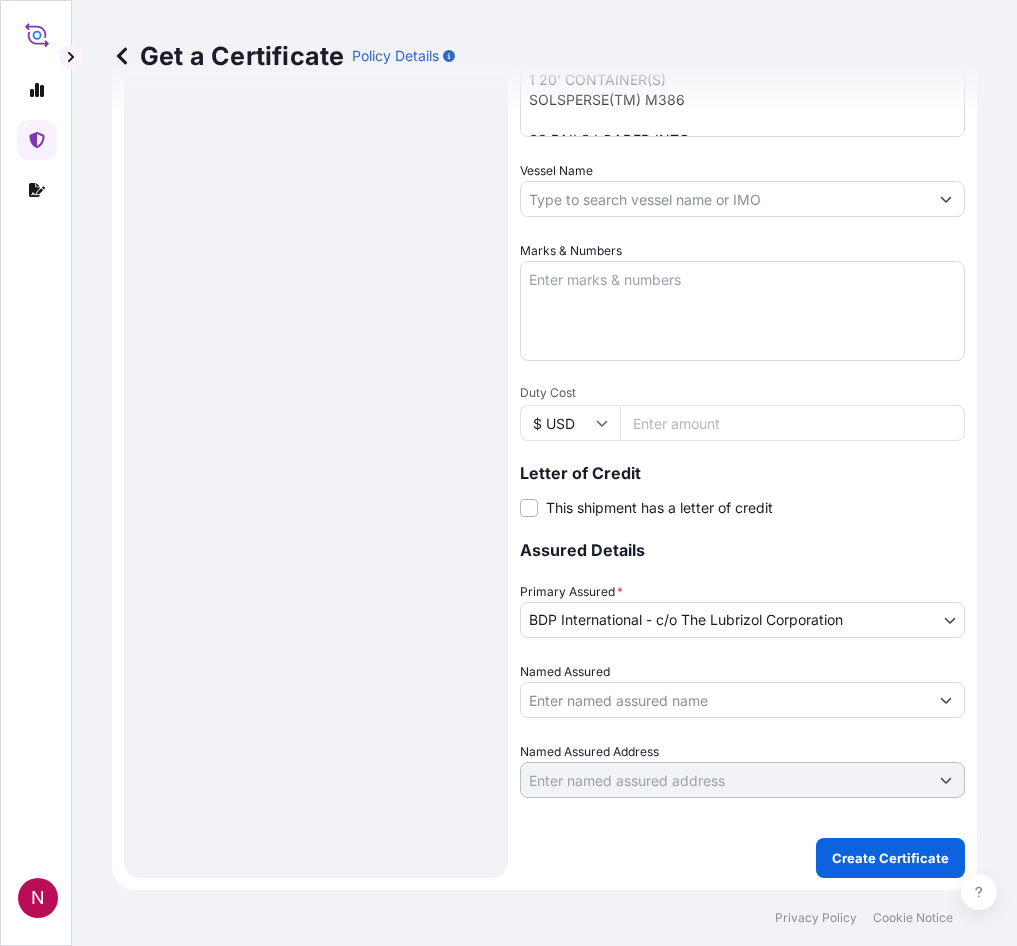 click on "Route Details Cover door to port - Add loading place Place of loading Road / Inland Road / Inland Origin * Main transport mode Barge Air Barge Road Ocean Vessel Rail Barge in Tow Destination * Cover port to door - Add place of discharge Road / Inland Road / Inland Place of Discharge" at bounding box center [316, 129] 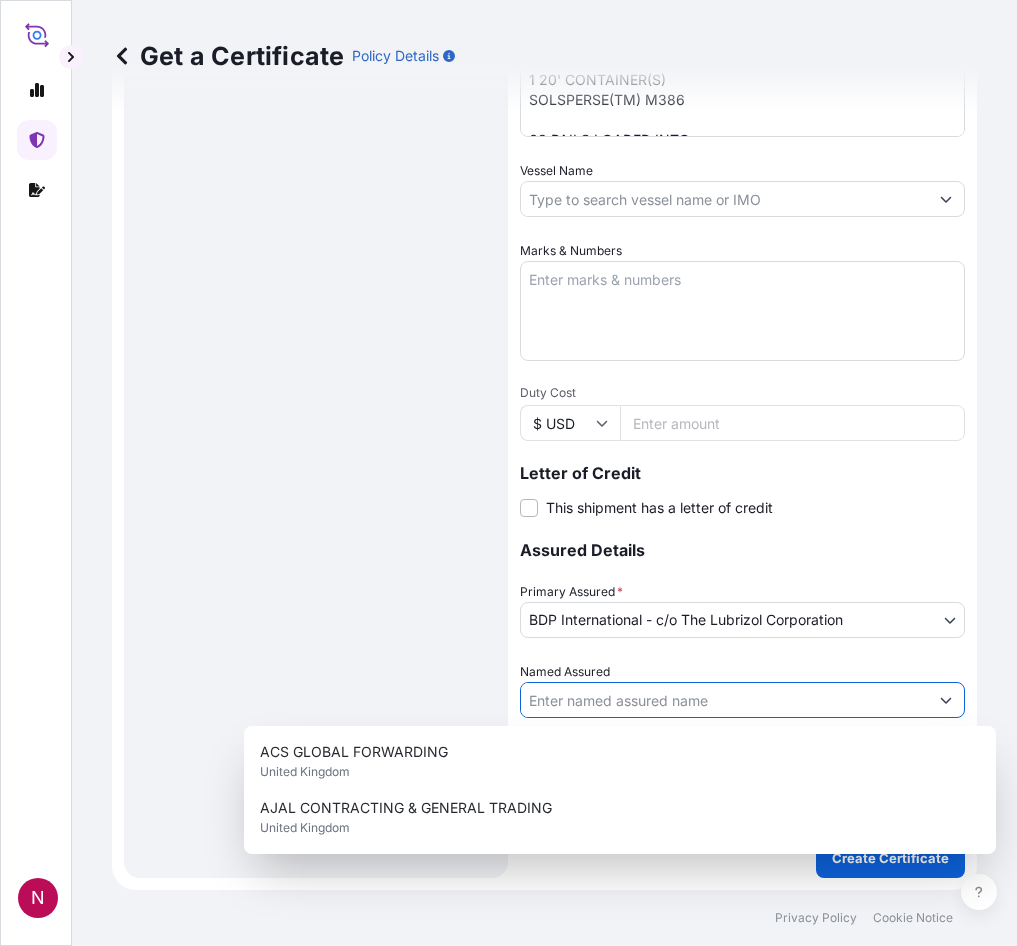 paste on "JOTUN ABU DHABI LLC" 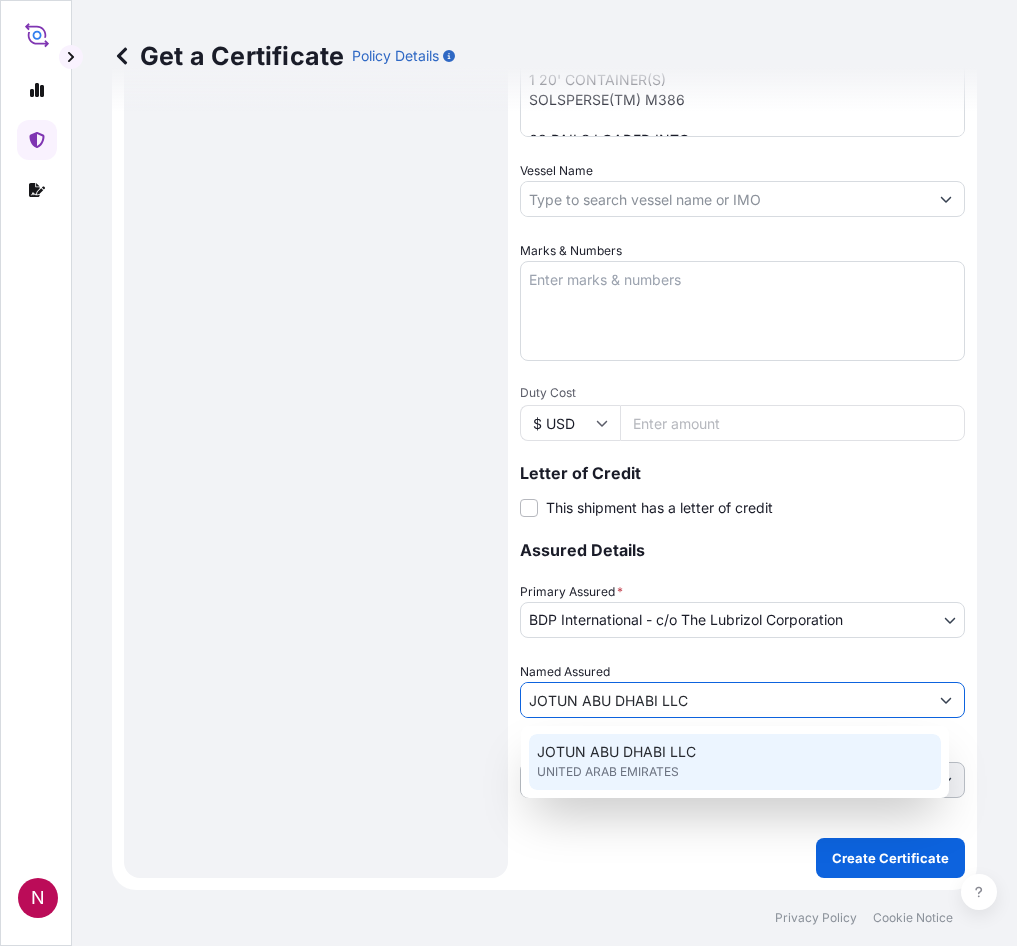 click on "JOTUN ABU DHABI LLC [COUNTRY]" at bounding box center (735, 762) 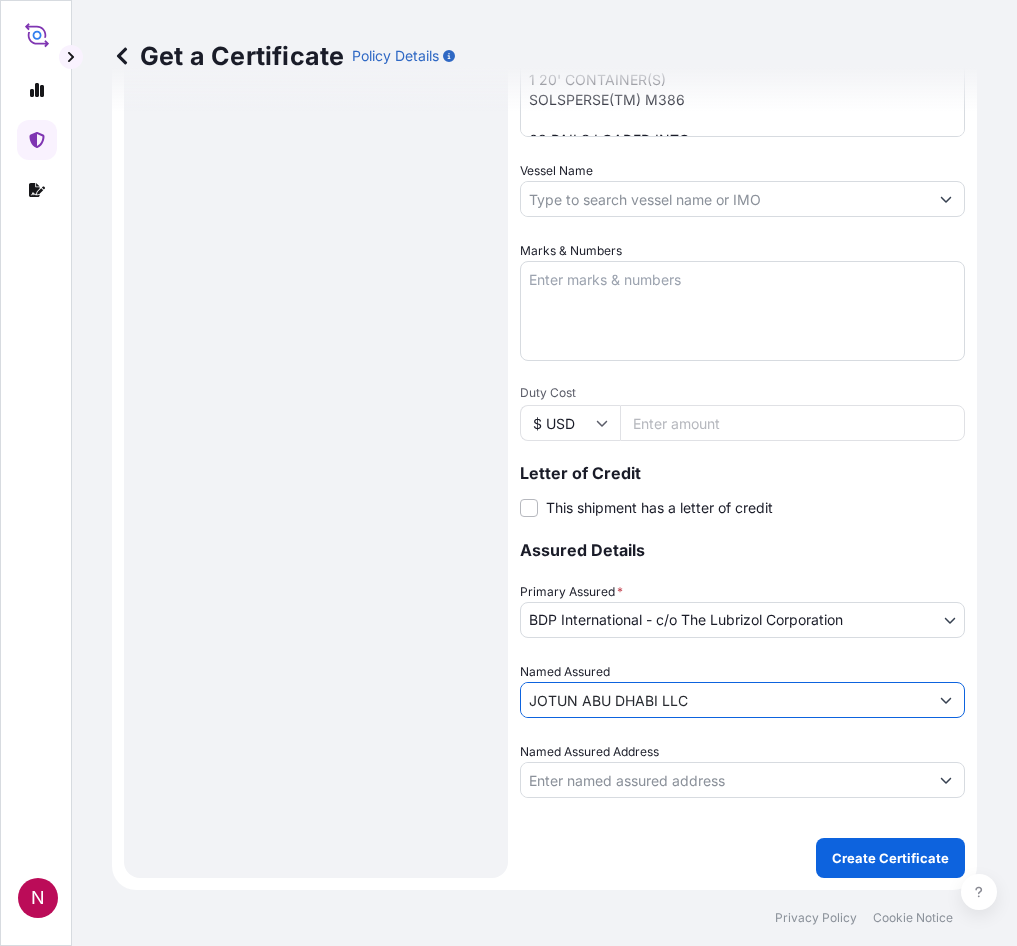 type on "JOTUN ABU DHABI LLC" 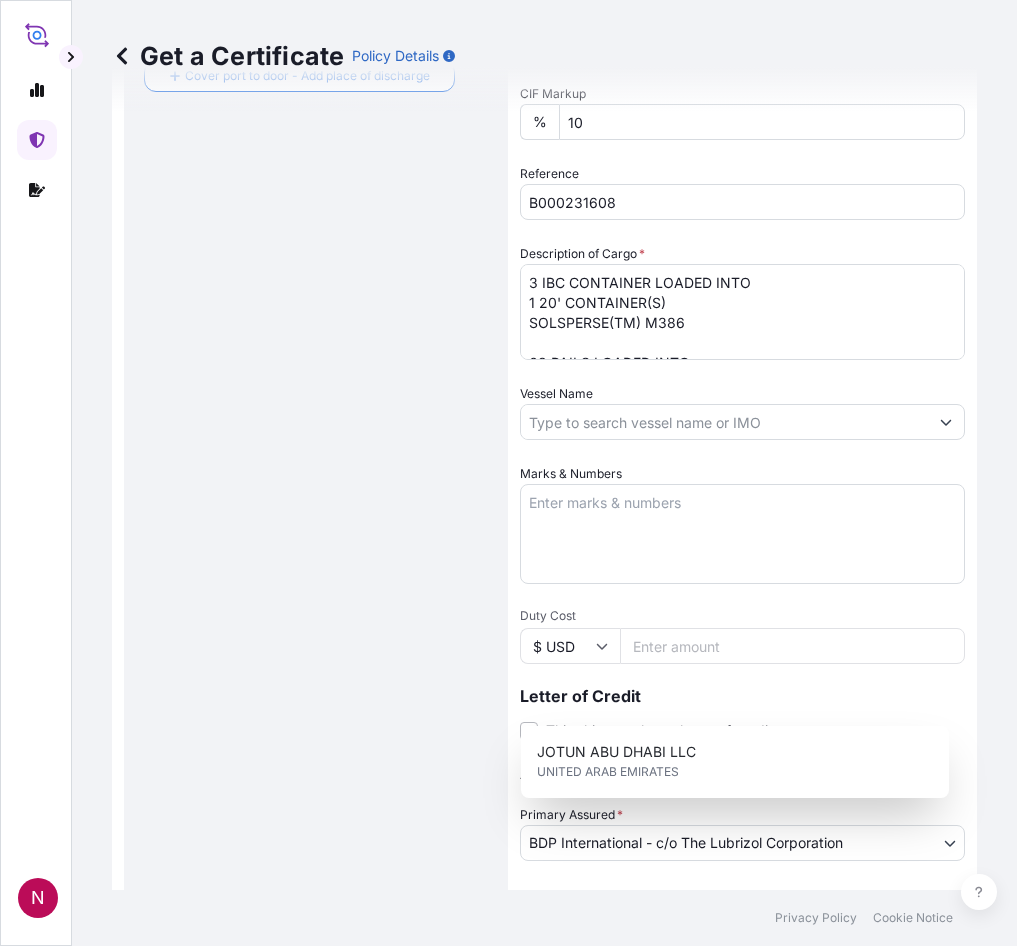 scroll, scrollTop: 443, scrollLeft: 0, axis: vertical 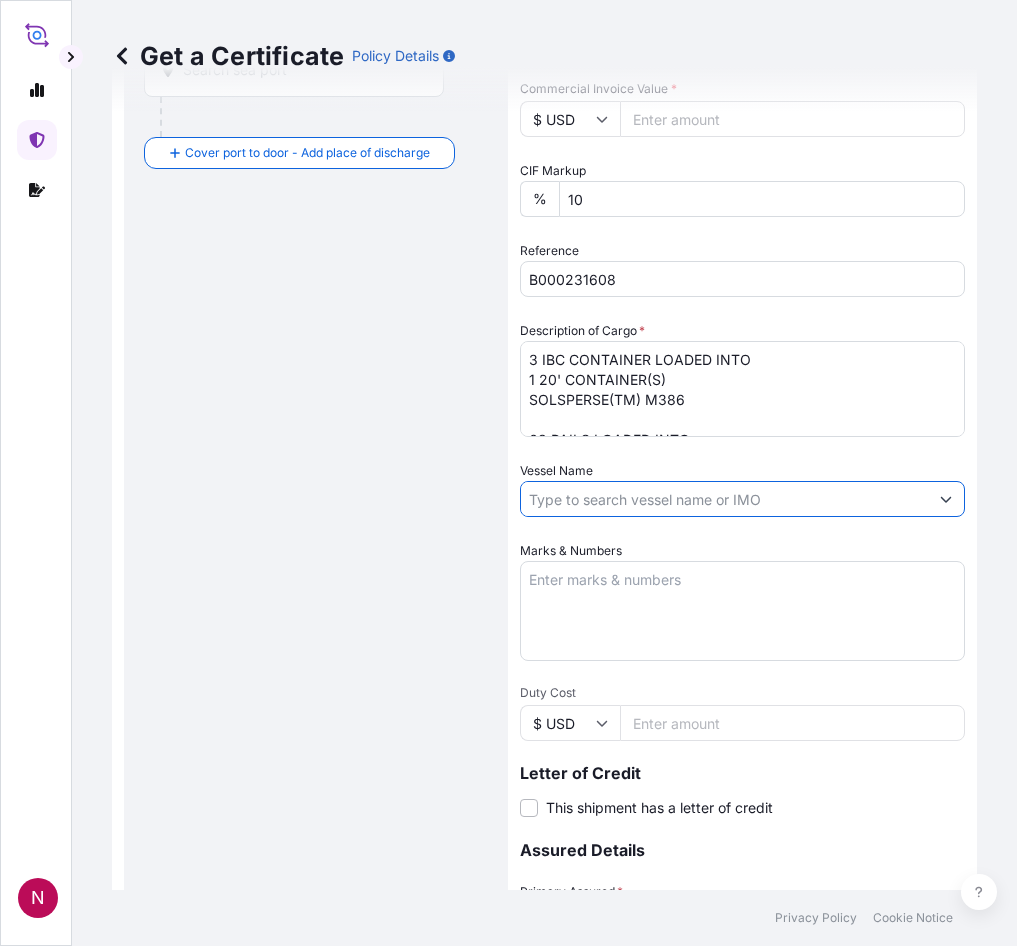 click on "Vessel Name" at bounding box center [724, 499] 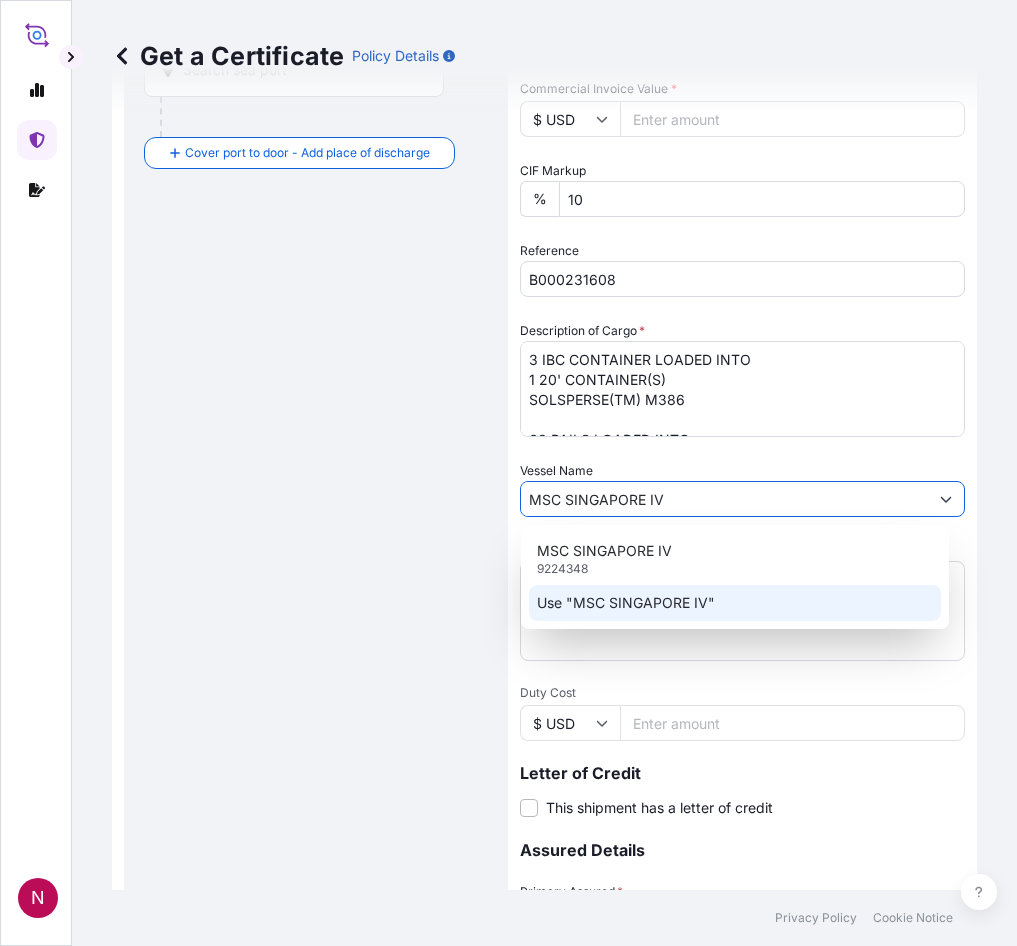 click on "Use "MSC SINGAPORE IV"" 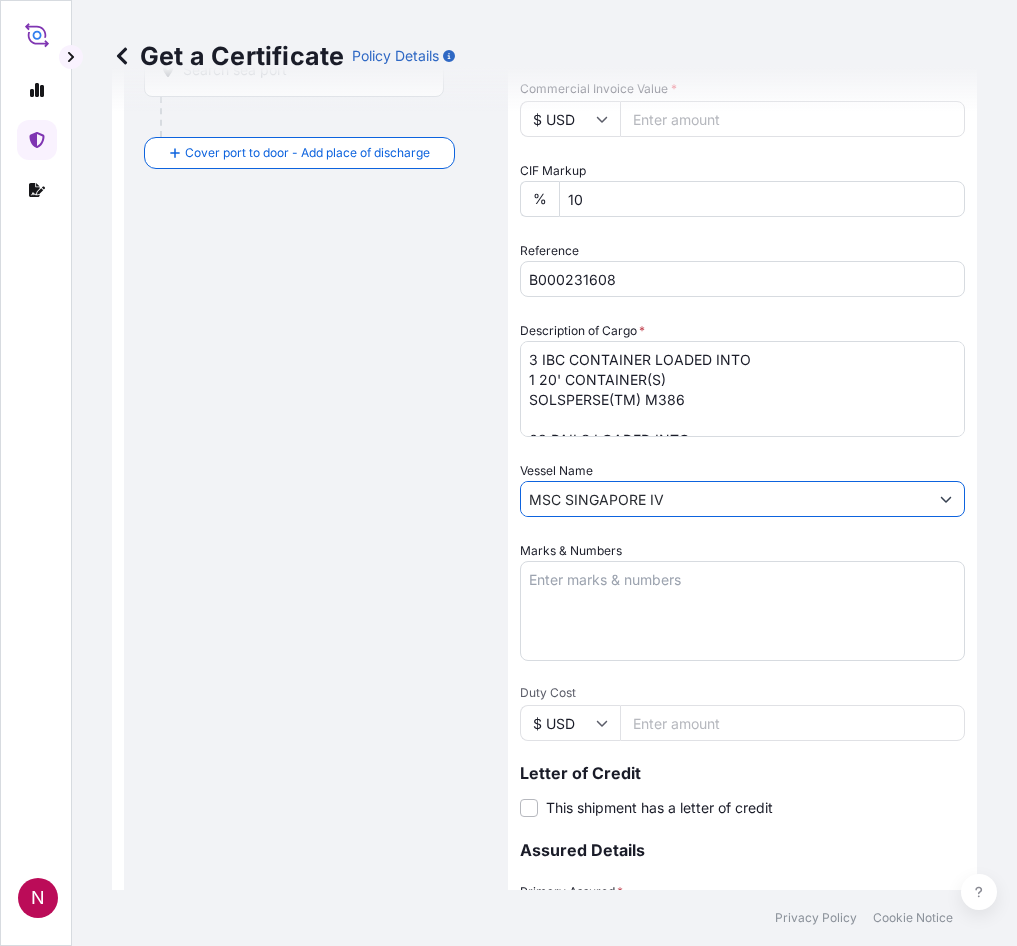 type on "MSC SINGAPORE IV" 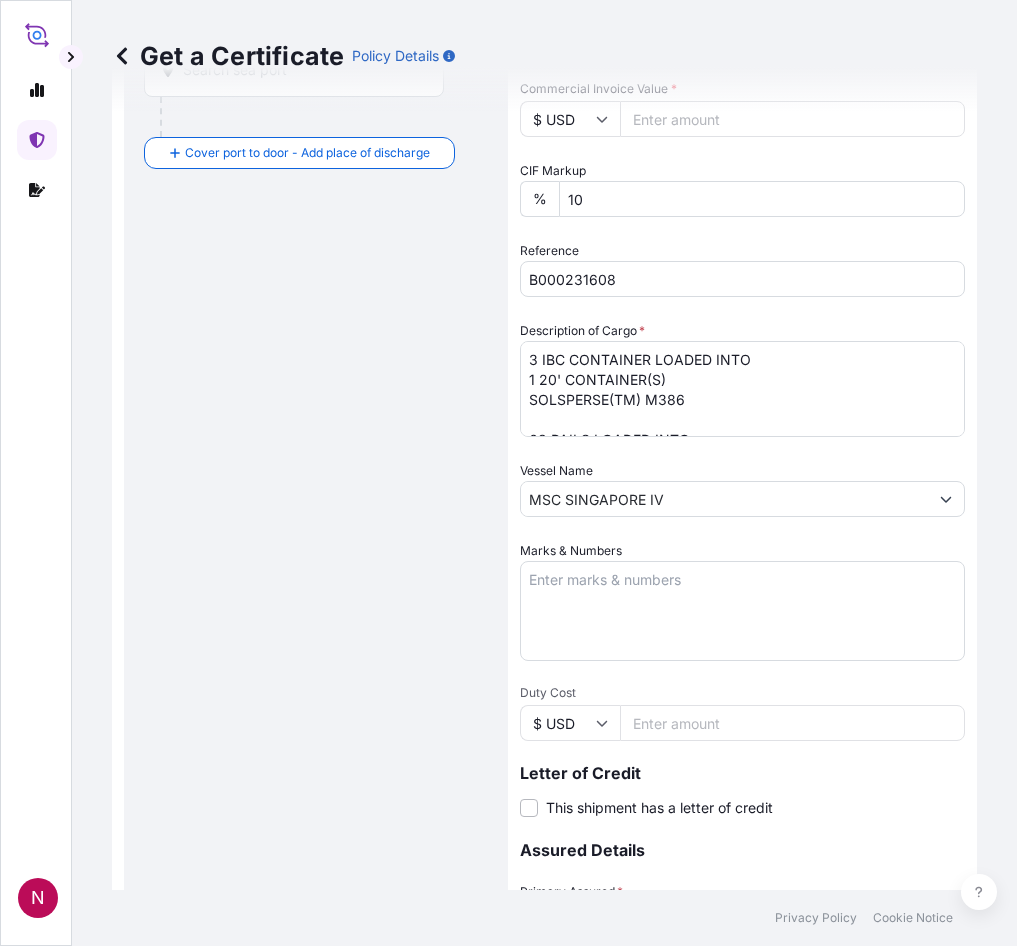click on "Route Details Cover door to port - Add loading place Place of loading Road / Inland Road / Inland Origin * Main transport mode Barge Air Barge Road Ocean Vessel Rail Barge in Tow Destination * Cover port to door - Add place of discharge Road / Inland Road / Inland Place of Discharge" at bounding box center [316, 429] 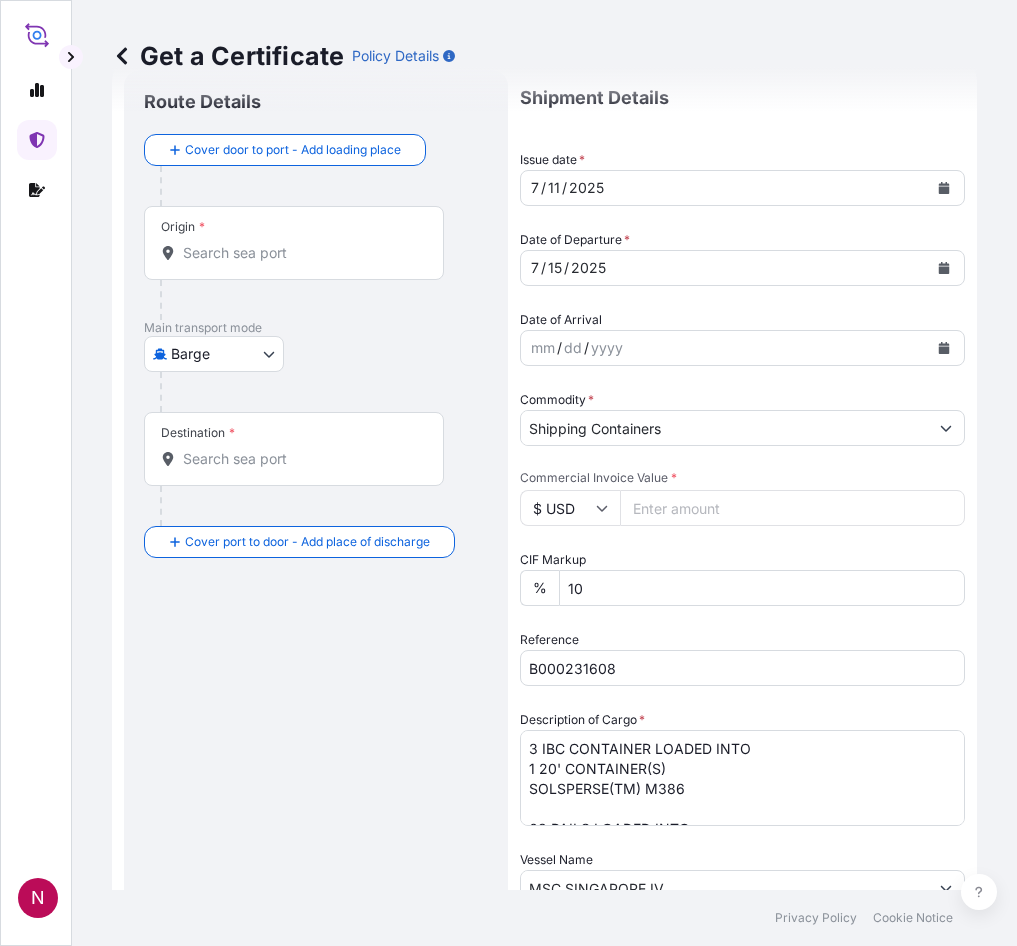 scroll, scrollTop: 100, scrollLeft: 0, axis: vertical 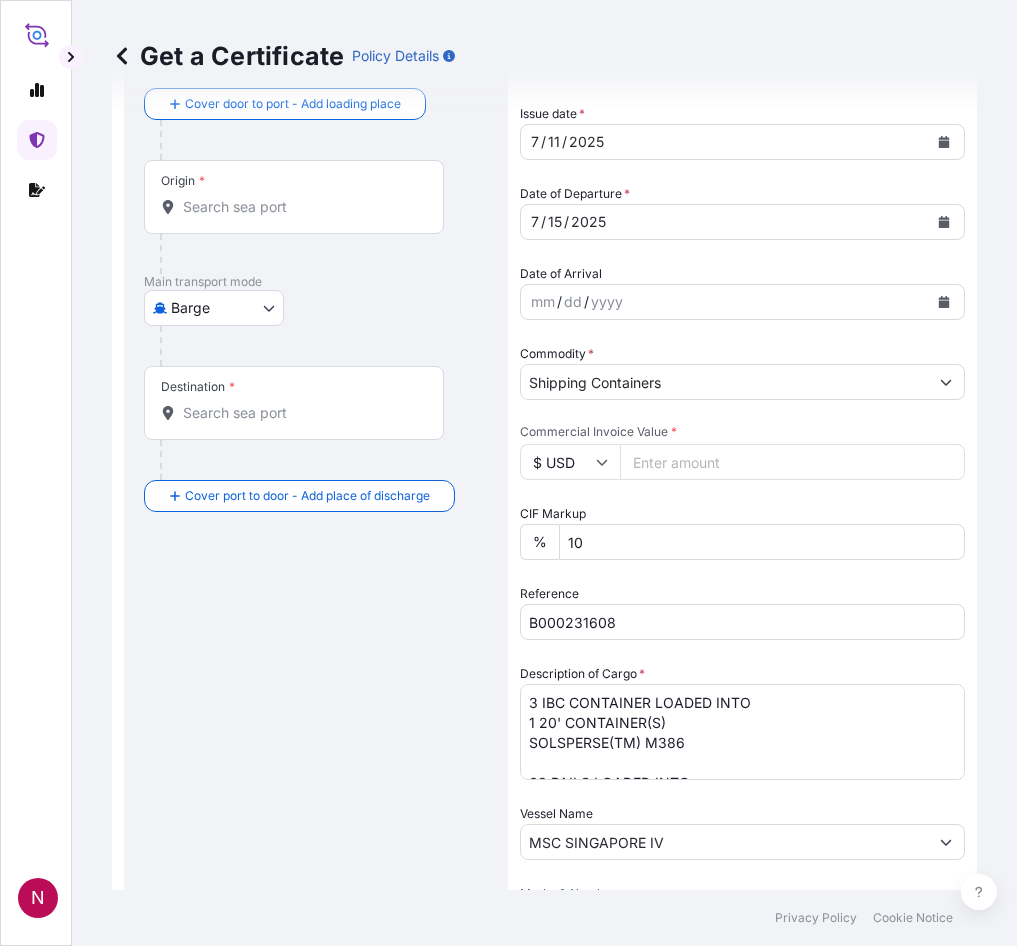 click on "Route Details Cover door to port - Add loading place Place of loading Road / Inland Road / Inland Origin * Main transport mode Barge Air Barge Road Ocean Vessel Rail Barge in Tow Destination * Cover port to door - Add place of discharge Road / Inland Road / Inland Place of Discharge" at bounding box center [316, 772] 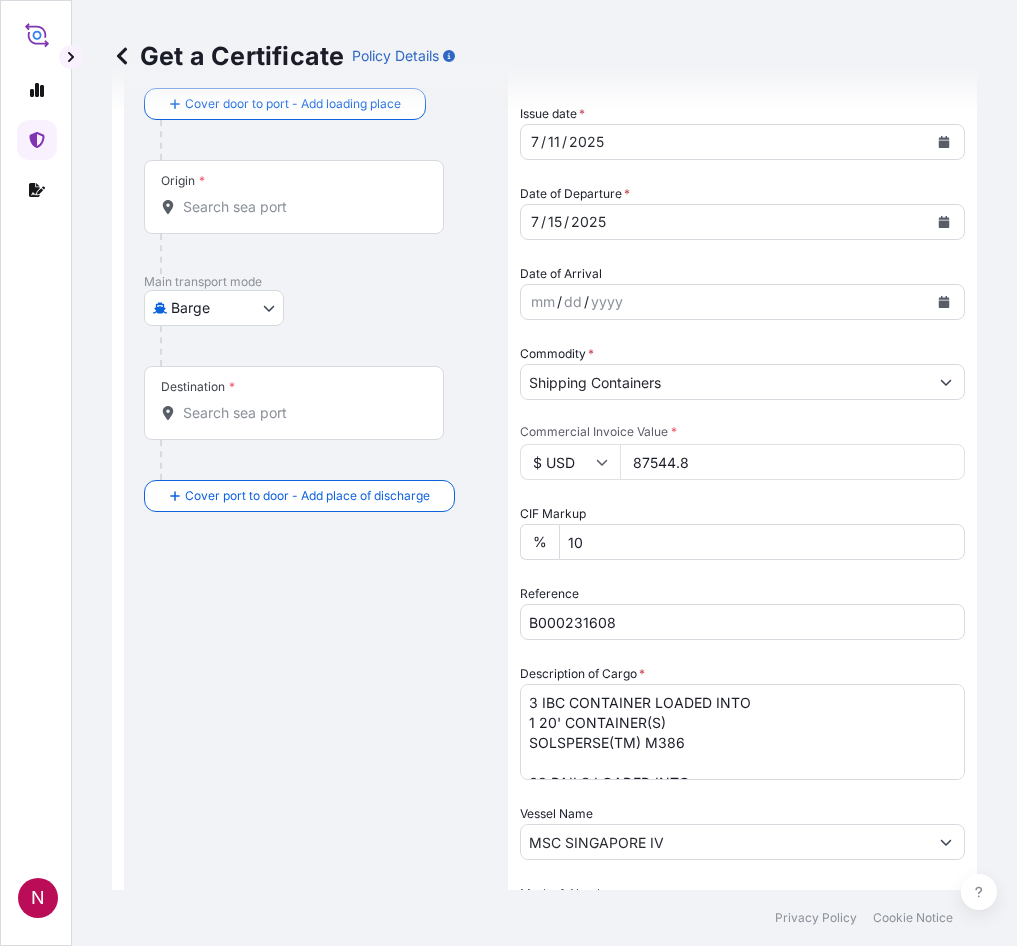 type on "87544.8" 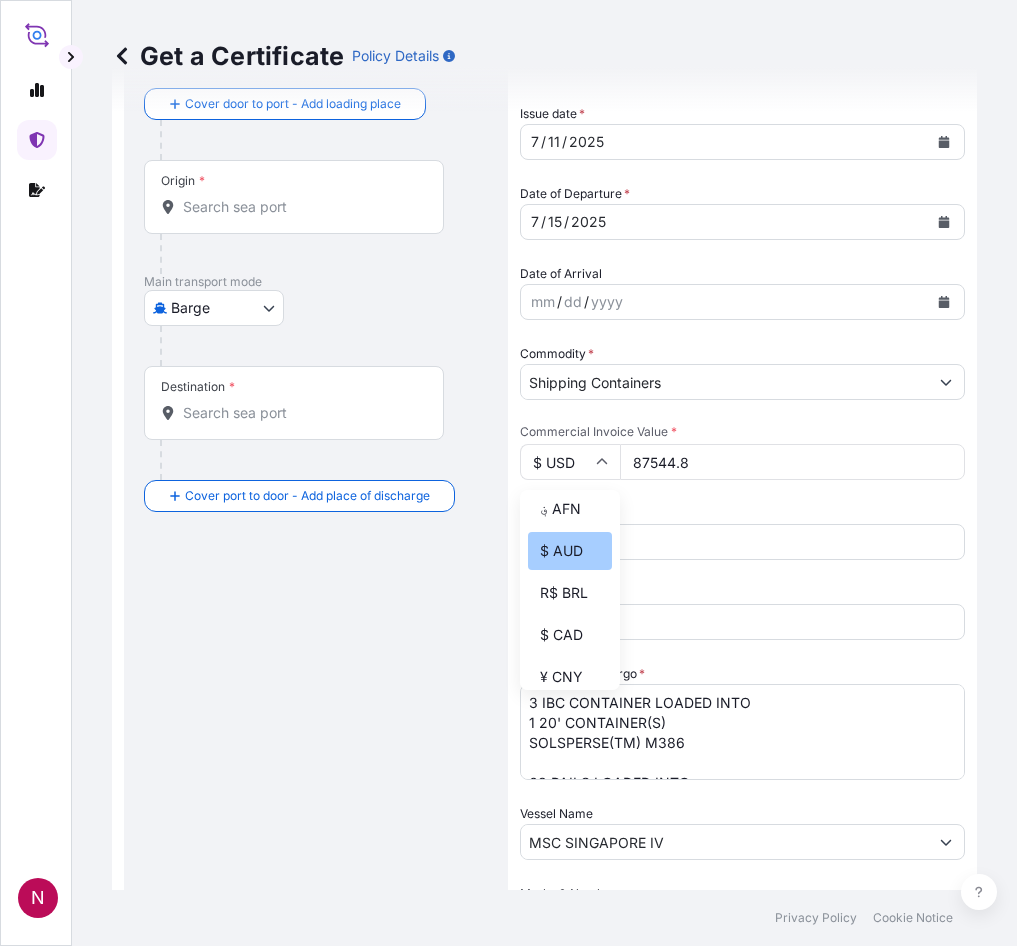 scroll, scrollTop: 0, scrollLeft: 0, axis: both 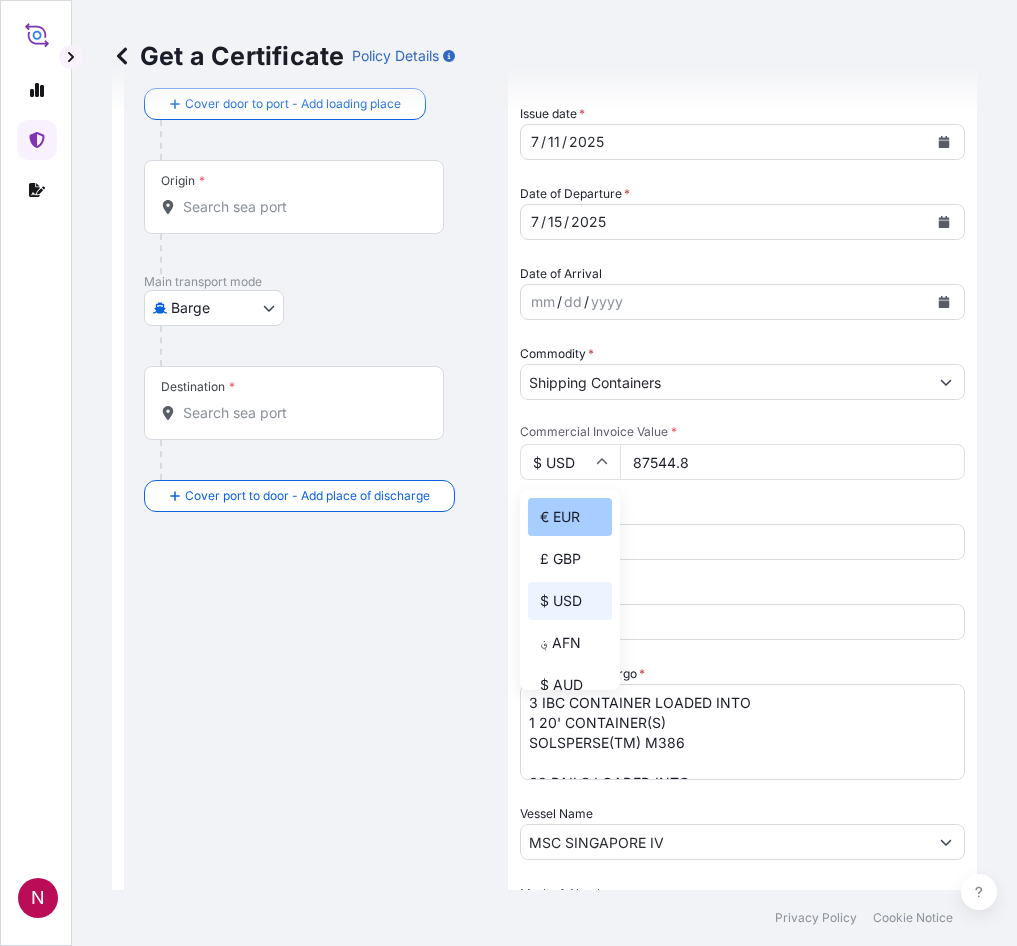 click on "€ EUR" at bounding box center (570, 517) 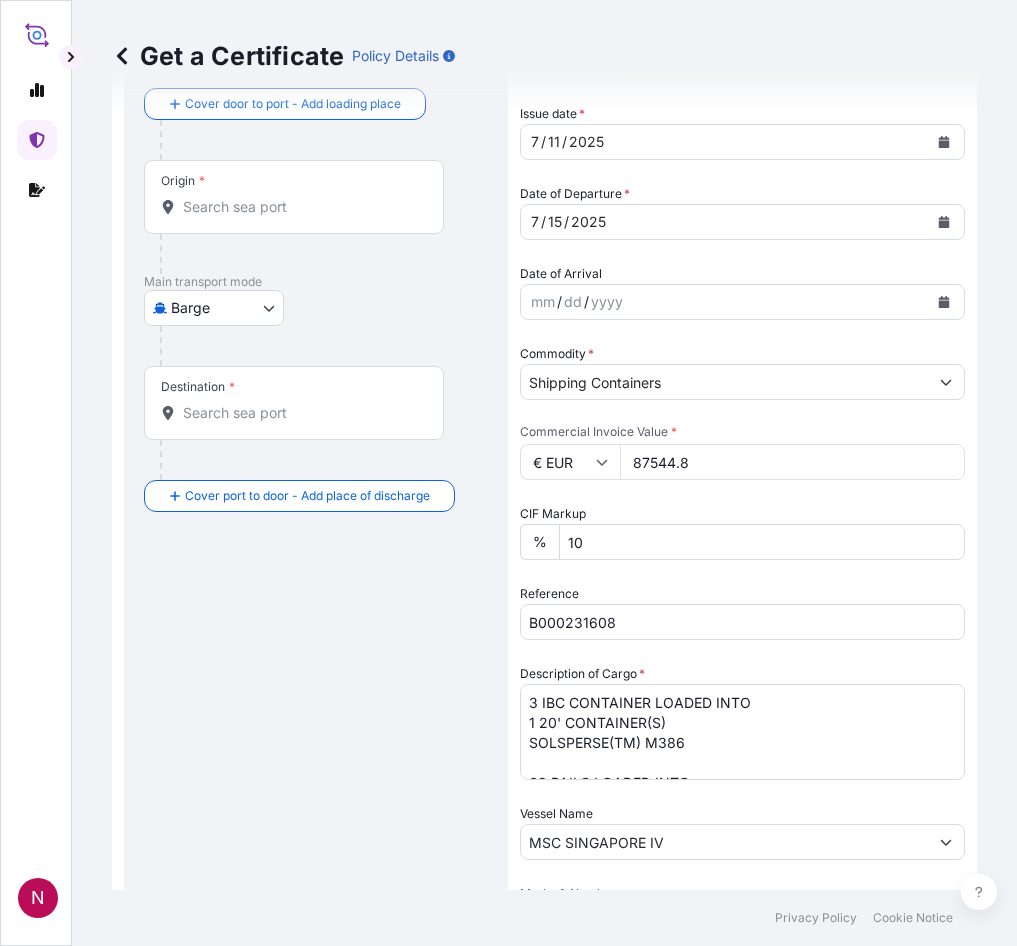 click on "Shipment Details Issue date * [DATE] Date of Departure * [DATE] Date of Arrival mm / dd / yyyy Commodity * Shipping Containers Packing Category Commercial Invoice Value * € EUR 87544.8 CIF Markup % 10 Reference B000231608 Description of Cargo * 3 IBC CONTAINER LOADED INTO
1 20' CONTAINER(S)
SOLSPERSE(TM) M386
63 PAILS LOADED INTO
1 20' CONTAINER(S)
SOLSPERSE(TM) 38500
90 PAILS LOADED INTO
1 20' CONTAINER(S)
SOLSPERSE(TM) 38500
4 DRUMS LOADED ONTO
15 PALLETS LOADED INTO
1 20' CONTAINER(S)
SOLSPERSE(TM) 28000 Vessel Name MSC SINGAPORE IV Marks & Numbers Duty Cost $ USD Letter of Credit This shipment has a letter of credit Letter of credit * Letter of credit may not exceed 12000 characters Assured Details Primary Assured * BDP International - c/o The Lubrizol Corporation BDP International - c/o The Lubrizol Corporation Named Assured JOTUN ABU DHABI LLC Named Assured Address" at bounding box center [742, 744] 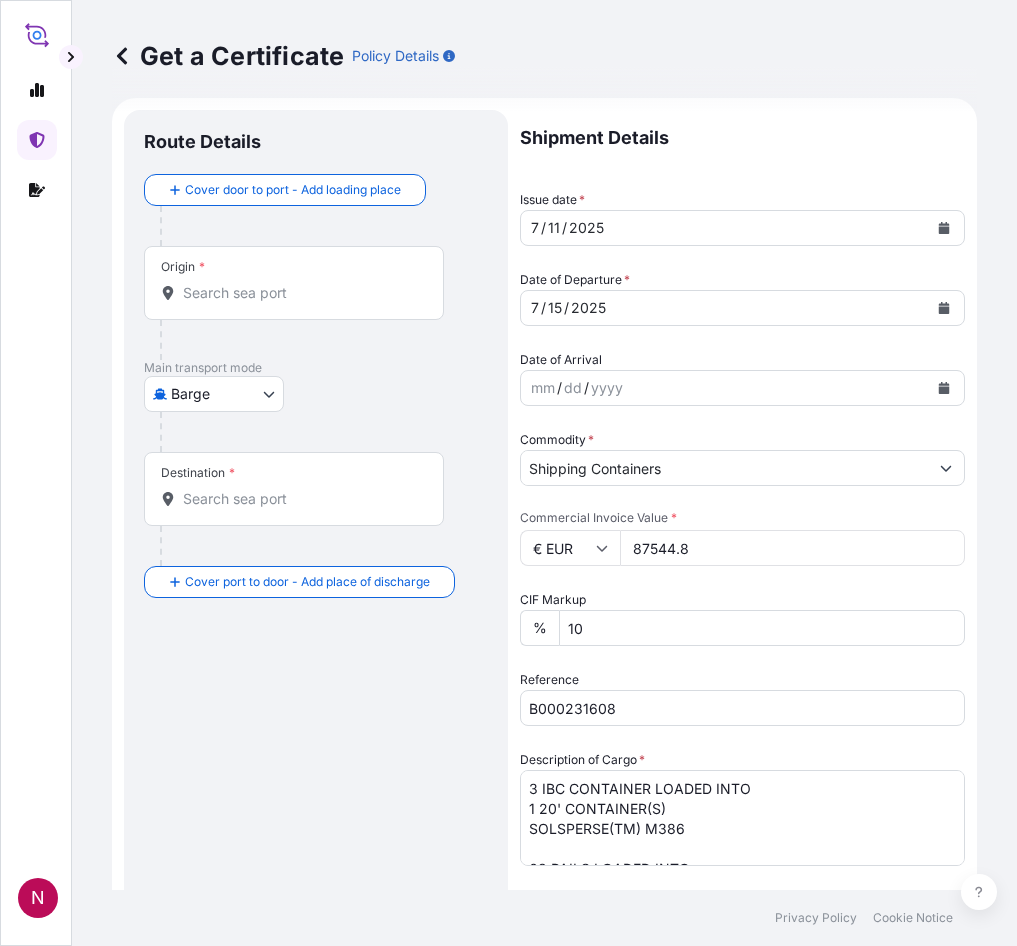 scroll, scrollTop: 0, scrollLeft: 0, axis: both 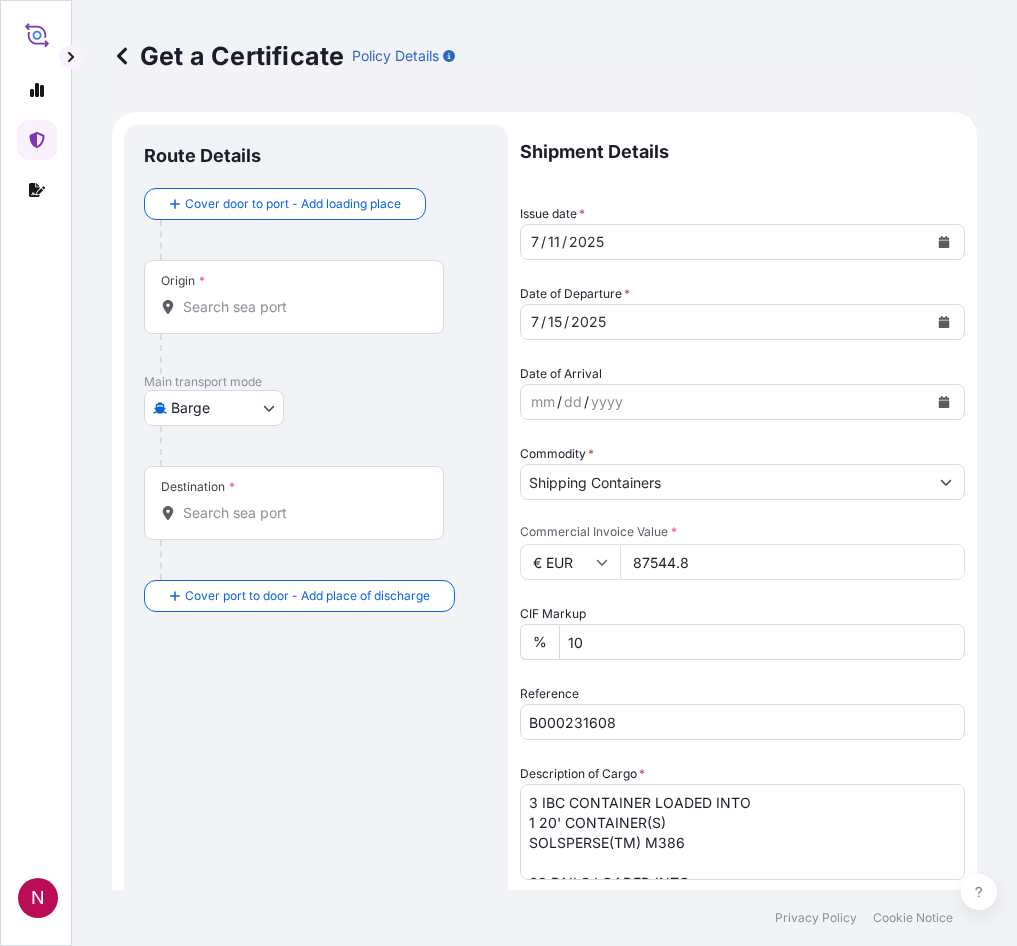 click on "Origin *" at bounding box center [301, 307] 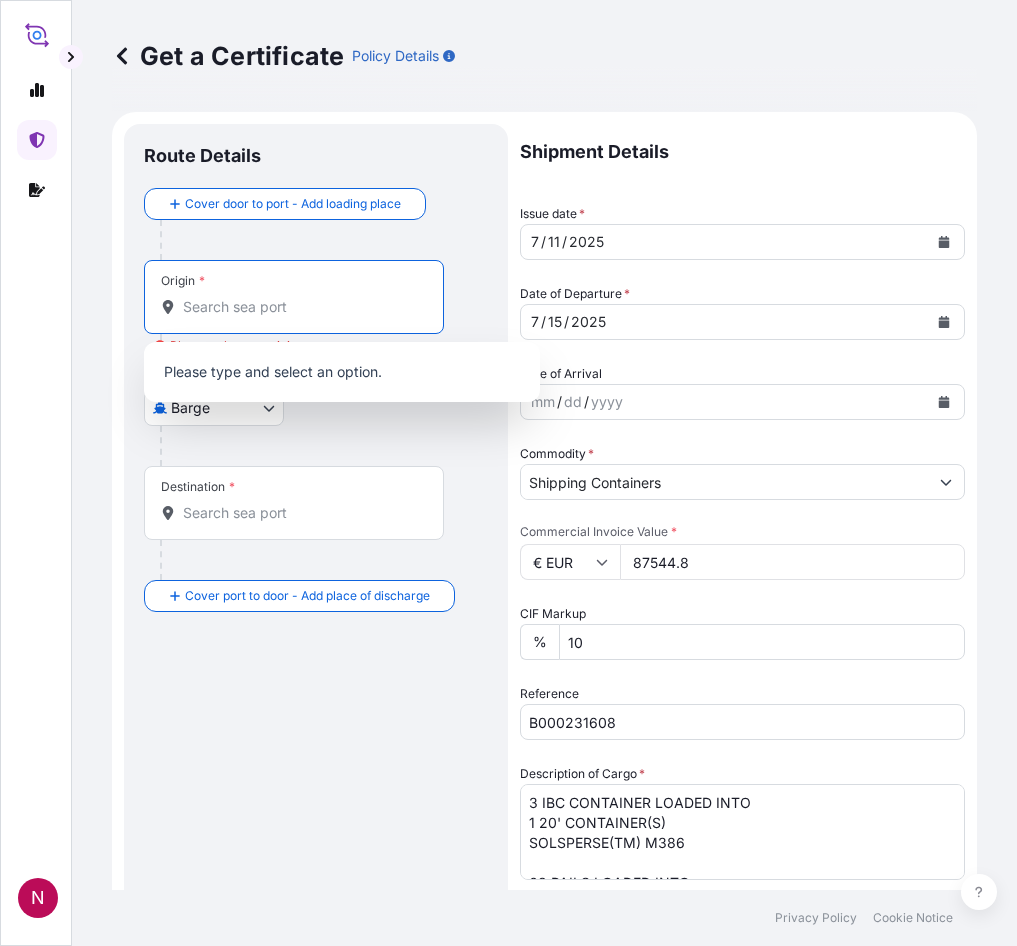 click on "Origin * Please select an origin" at bounding box center [301, 307] 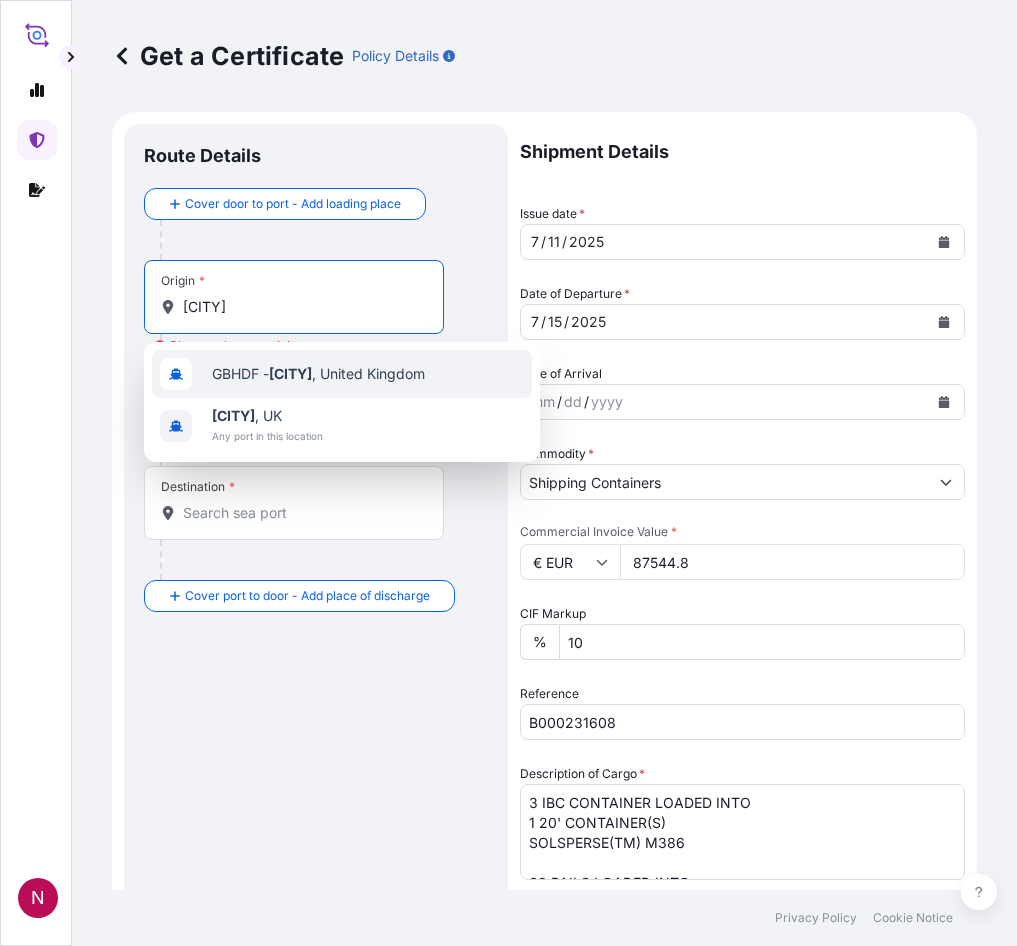 click on "GBHDF - [CITY], [COUNTRY]" at bounding box center (318, 374) 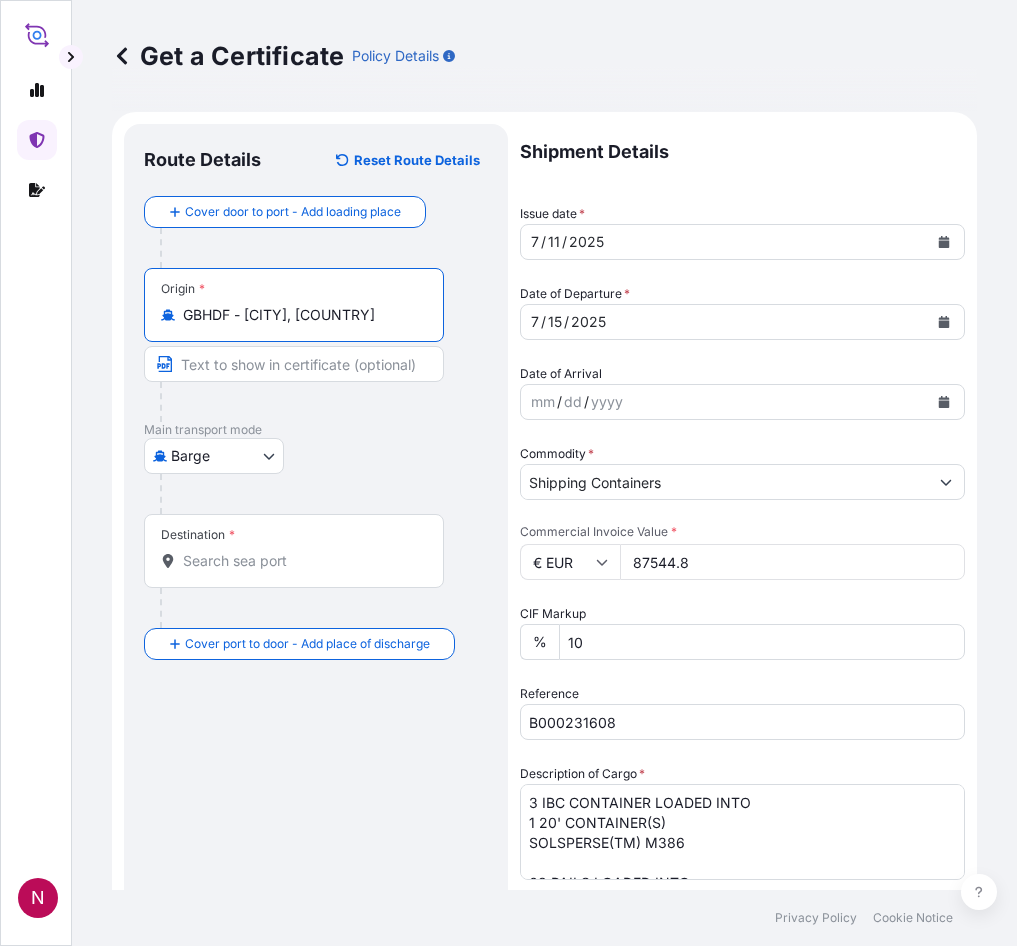 type on "GBHDF - [CITY], [COUNTRY]" 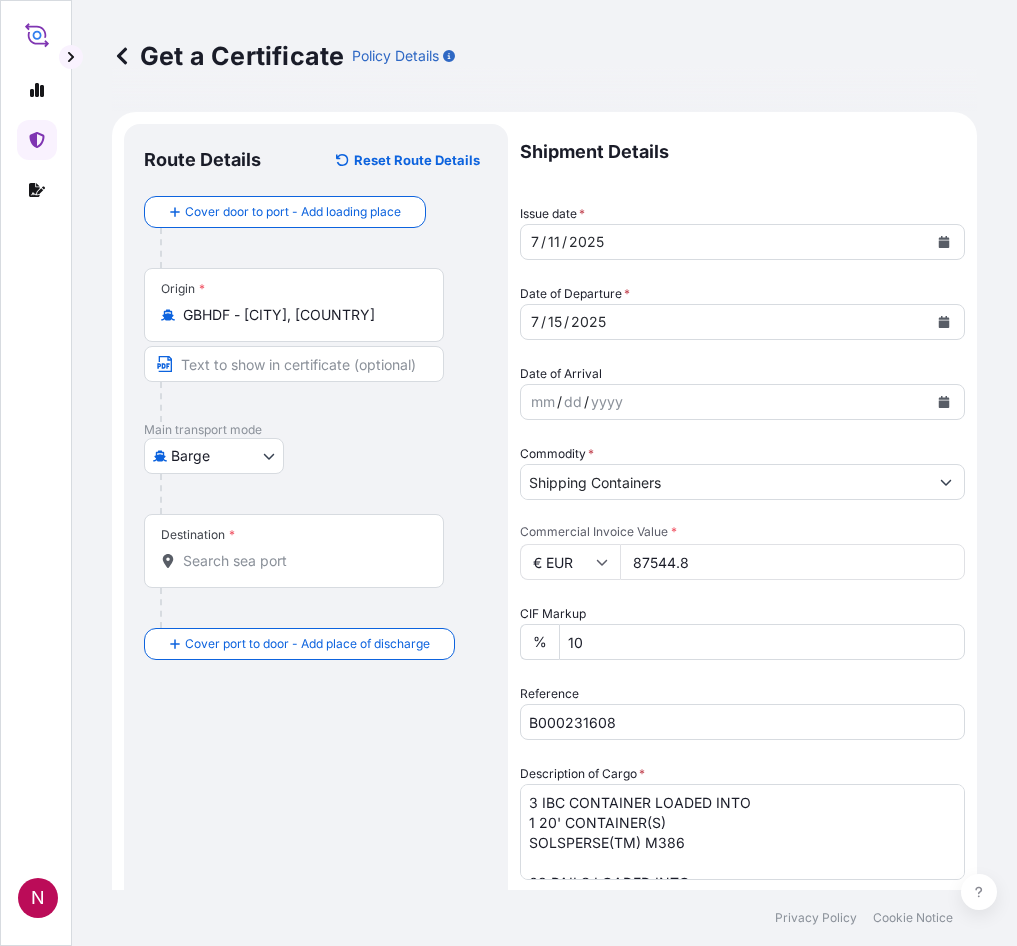 click on "Destination *" at bounding box center (301, 561) 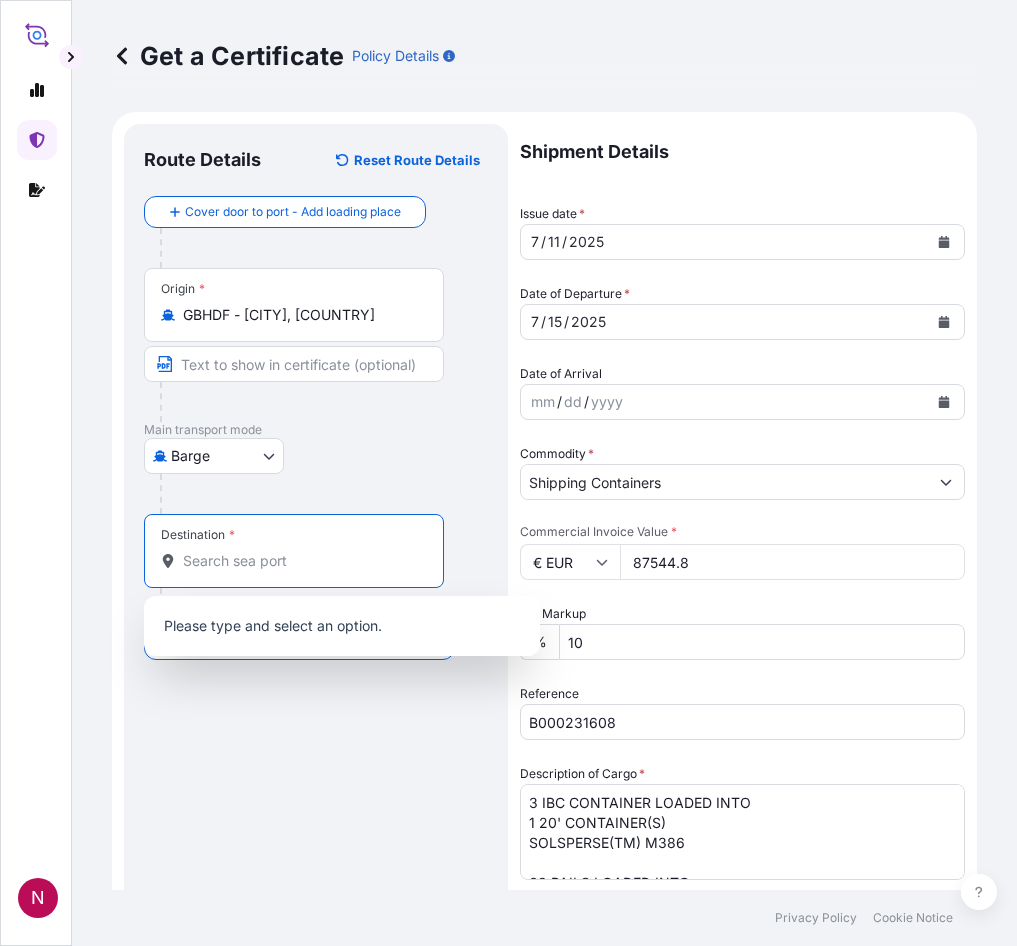 paste on "[CITY], [COUNTRY]" 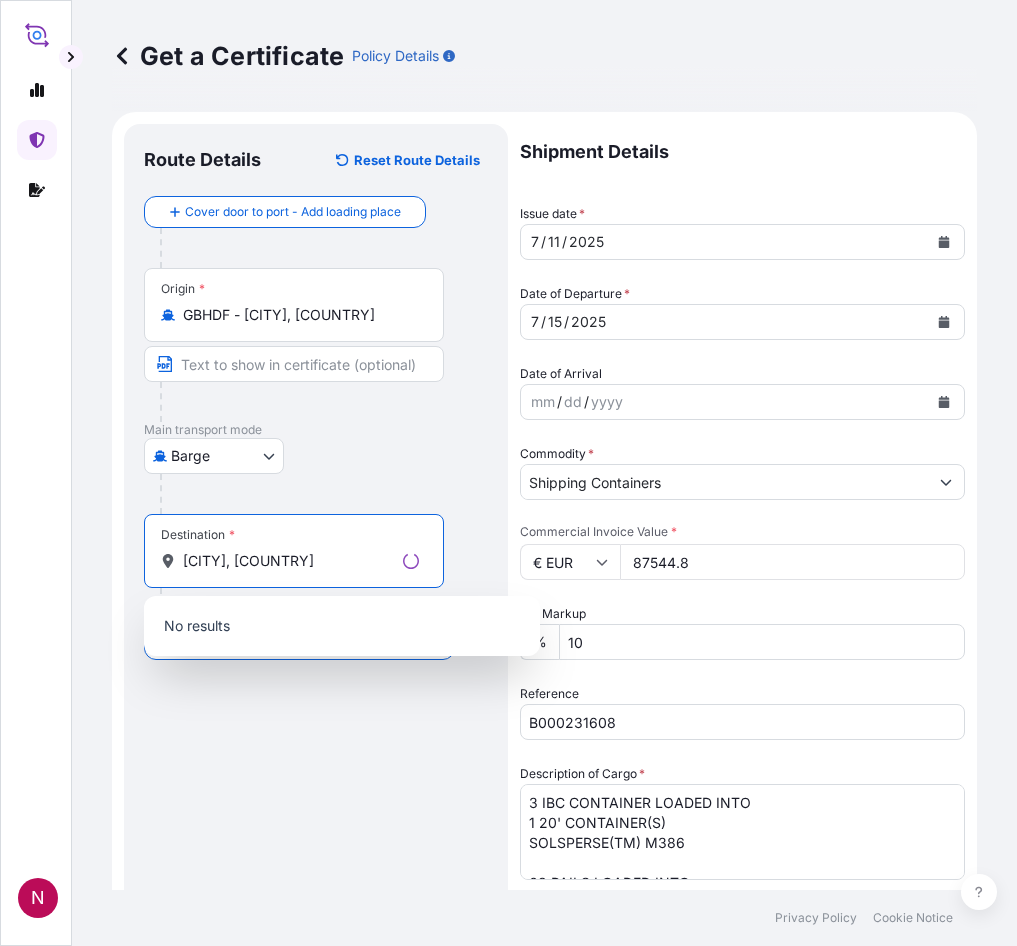 drag, startPoint x: 256, startPoint y: 563, endPoint x: 391, endPoint y: 575, distance: 135.53229 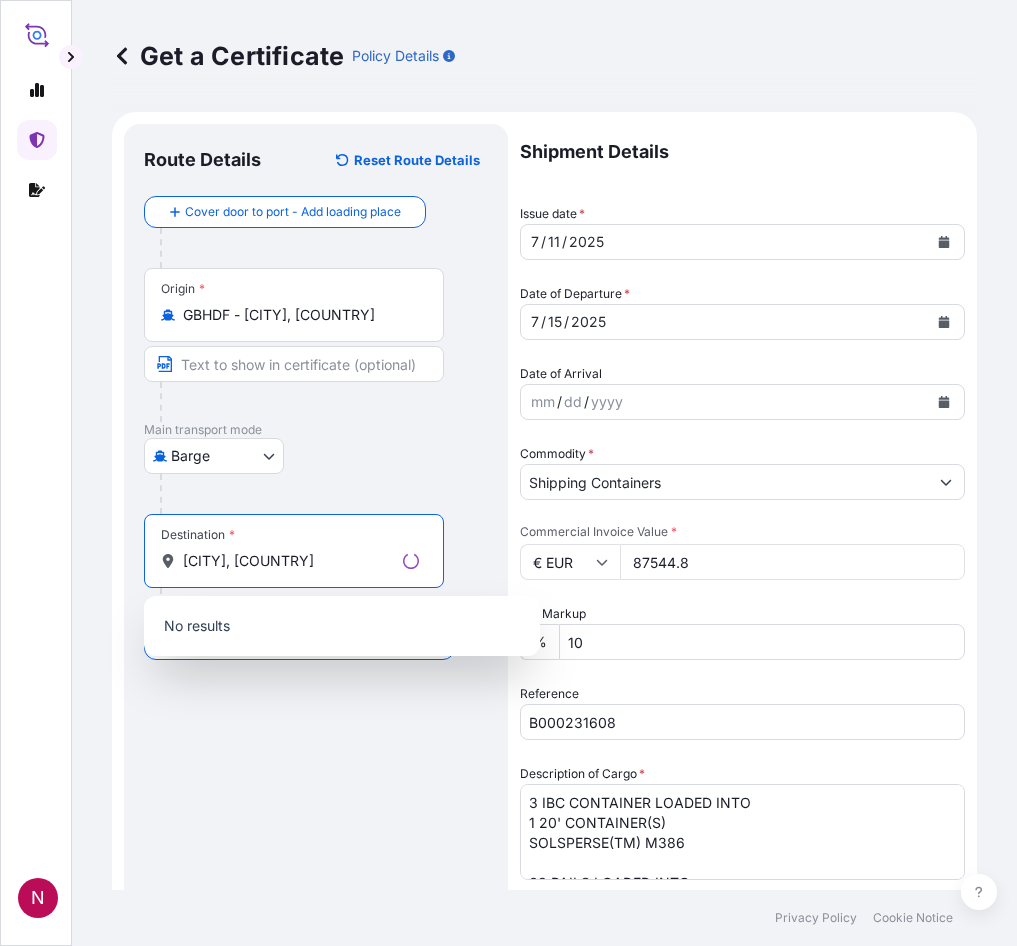 click on "Destination * [CITY], [COUNTRY]" at bounding box center (294, 551) 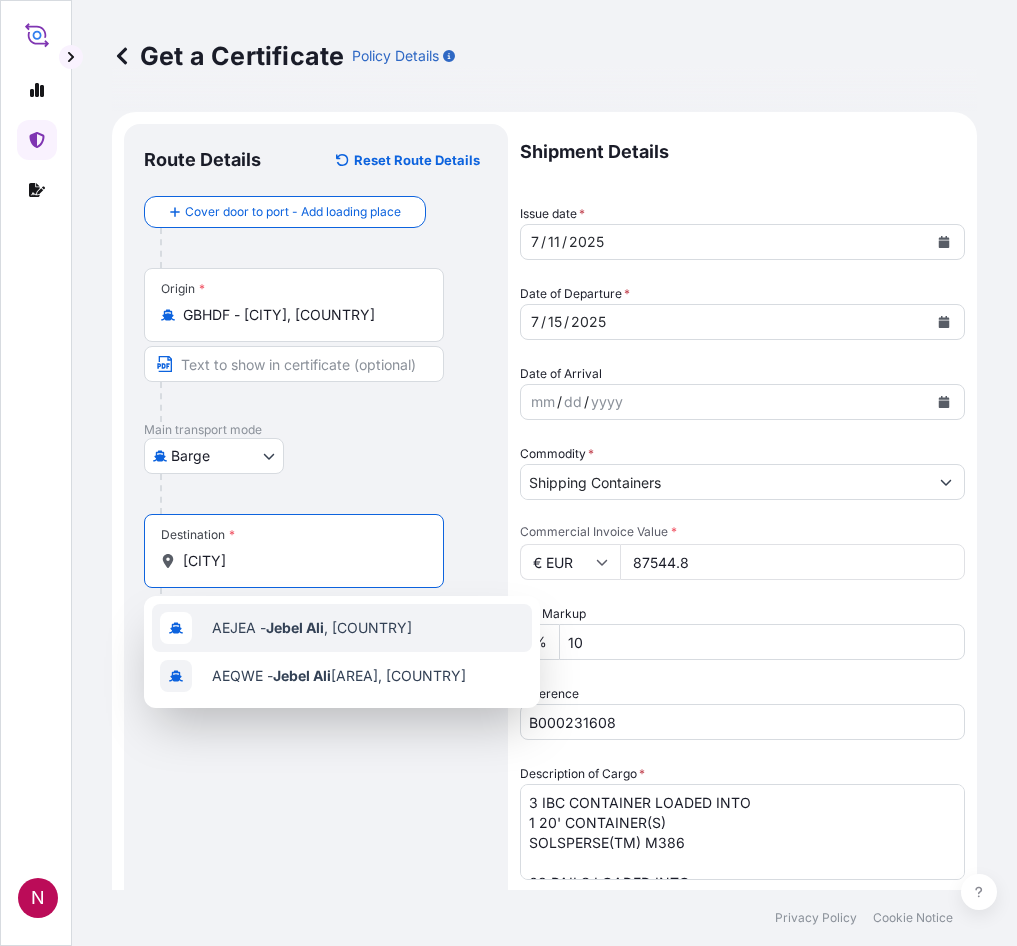 click on "AEJEA -  Jebel Ali , United Arab Emirates" at bounding box center (312, 628) 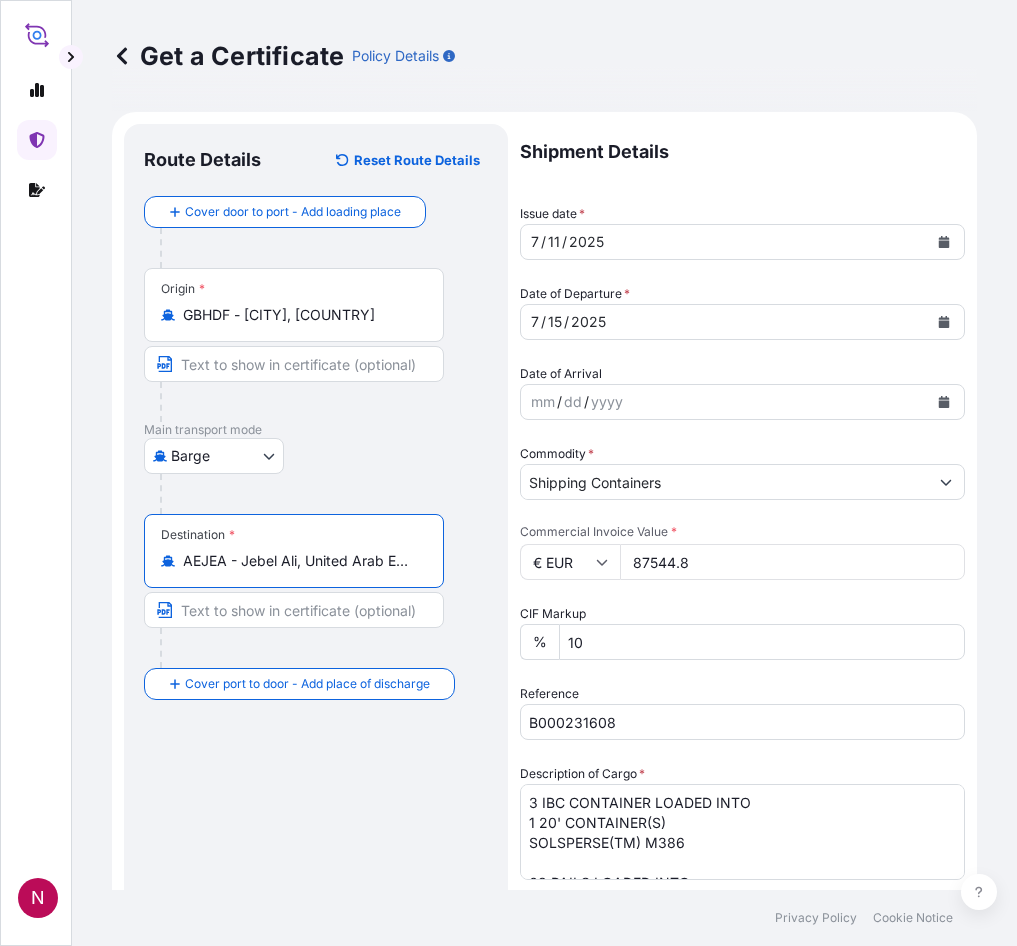 type on "AEJEA - Jebel Ali, United Arab Emirates" 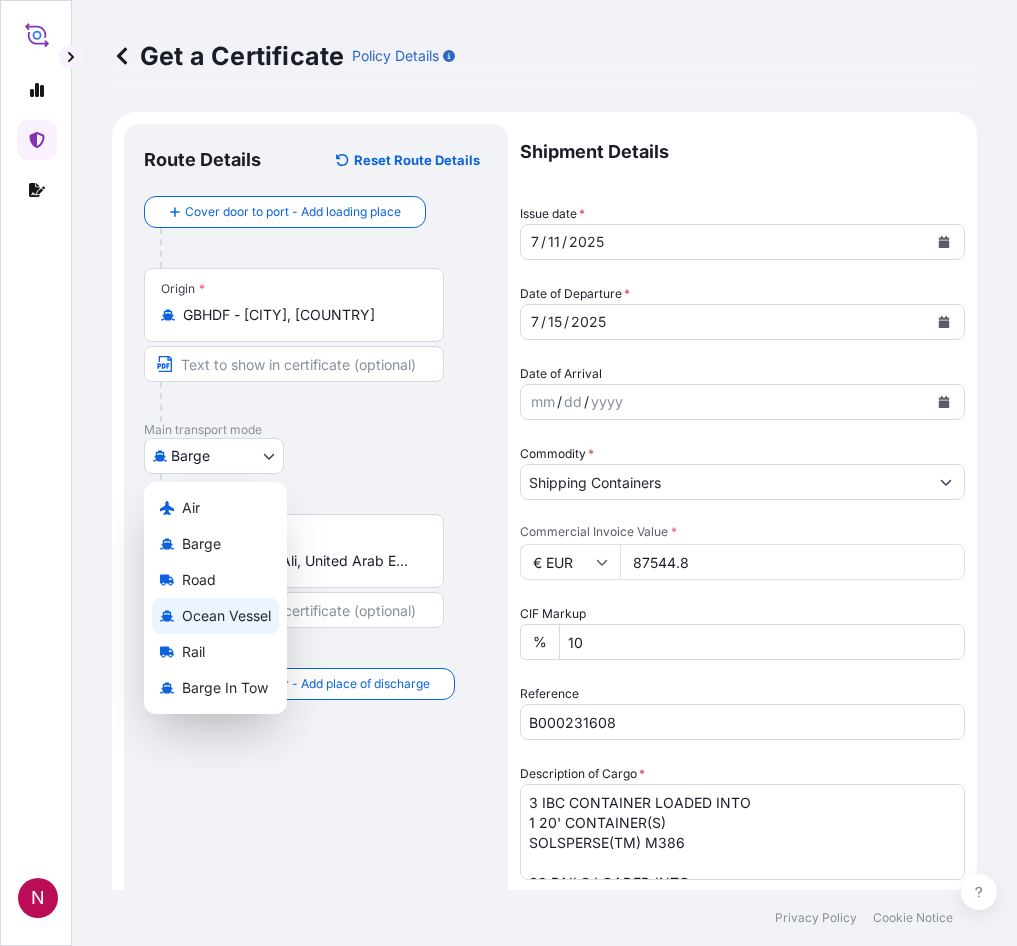 click on "Ocean Vessel" at bounding box center [226, 616] 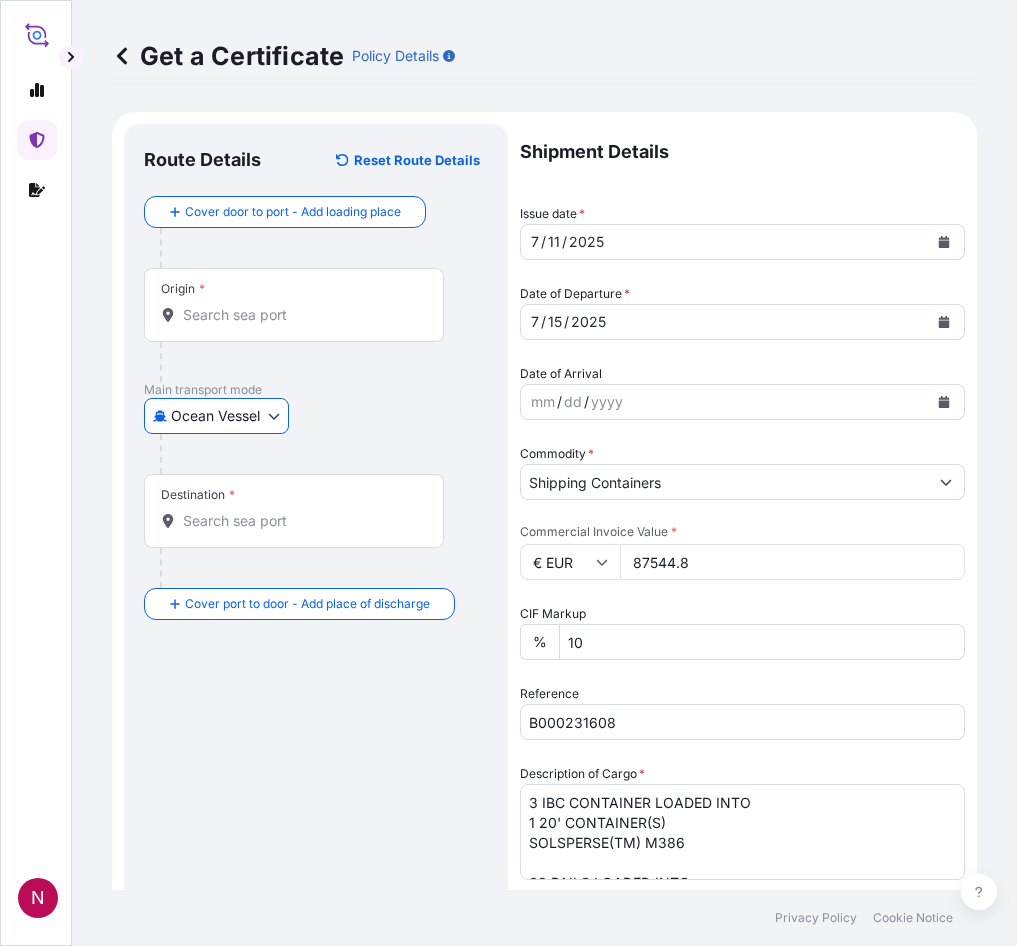 click on "Origin *" at bounding box center [301, 315] 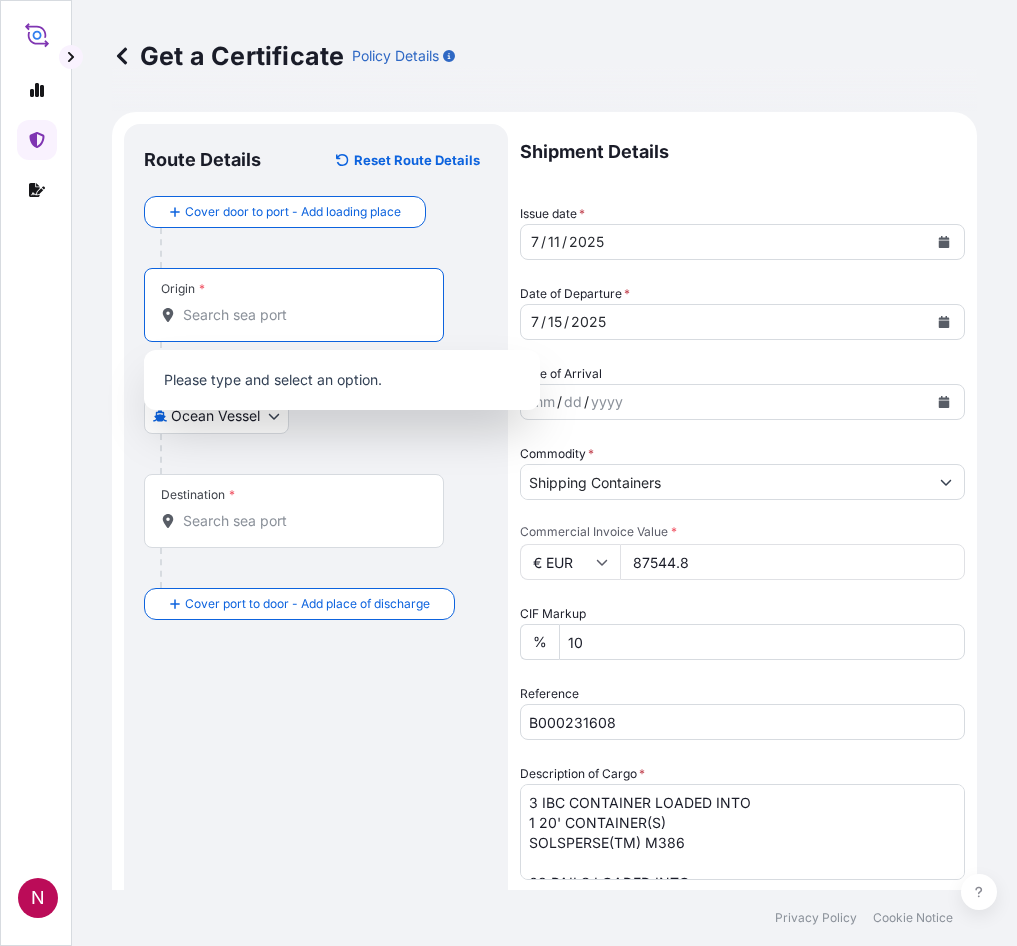 click on "Origin *" at bounding box center (301, 315) 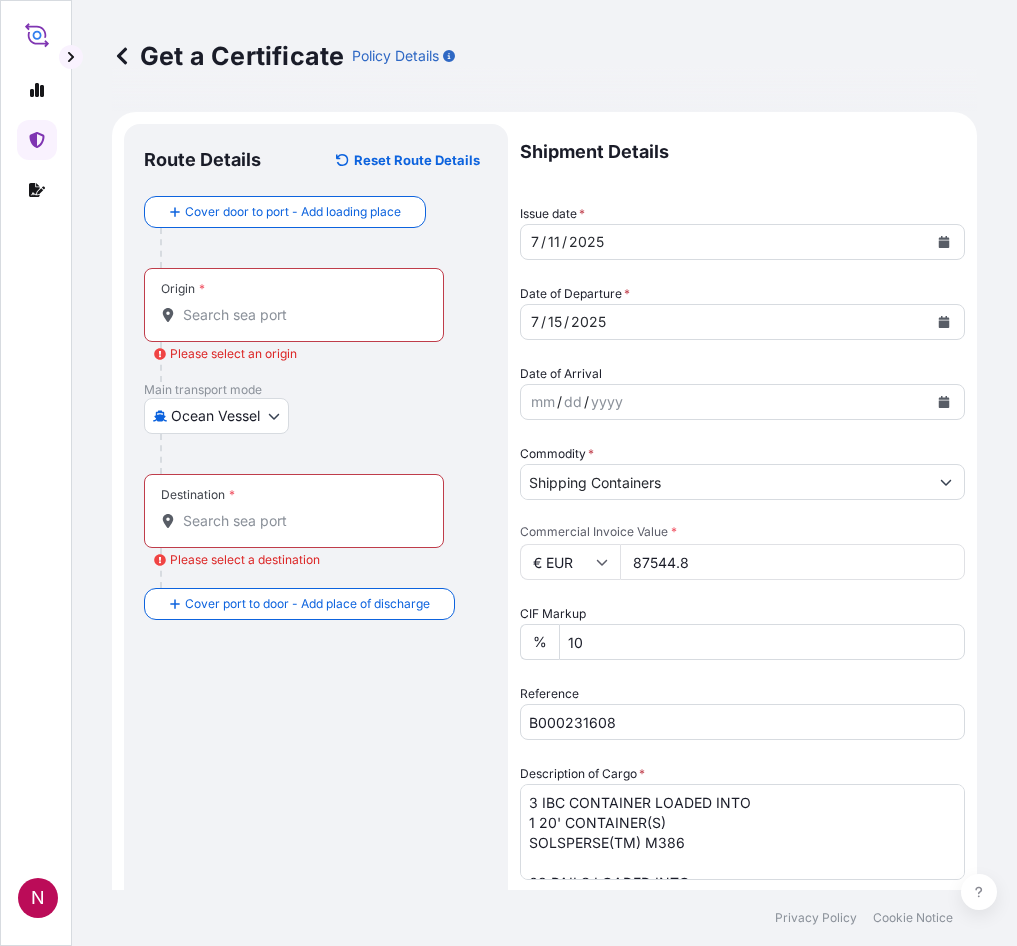 click on "Destination *" at bounding box center (294, 511) 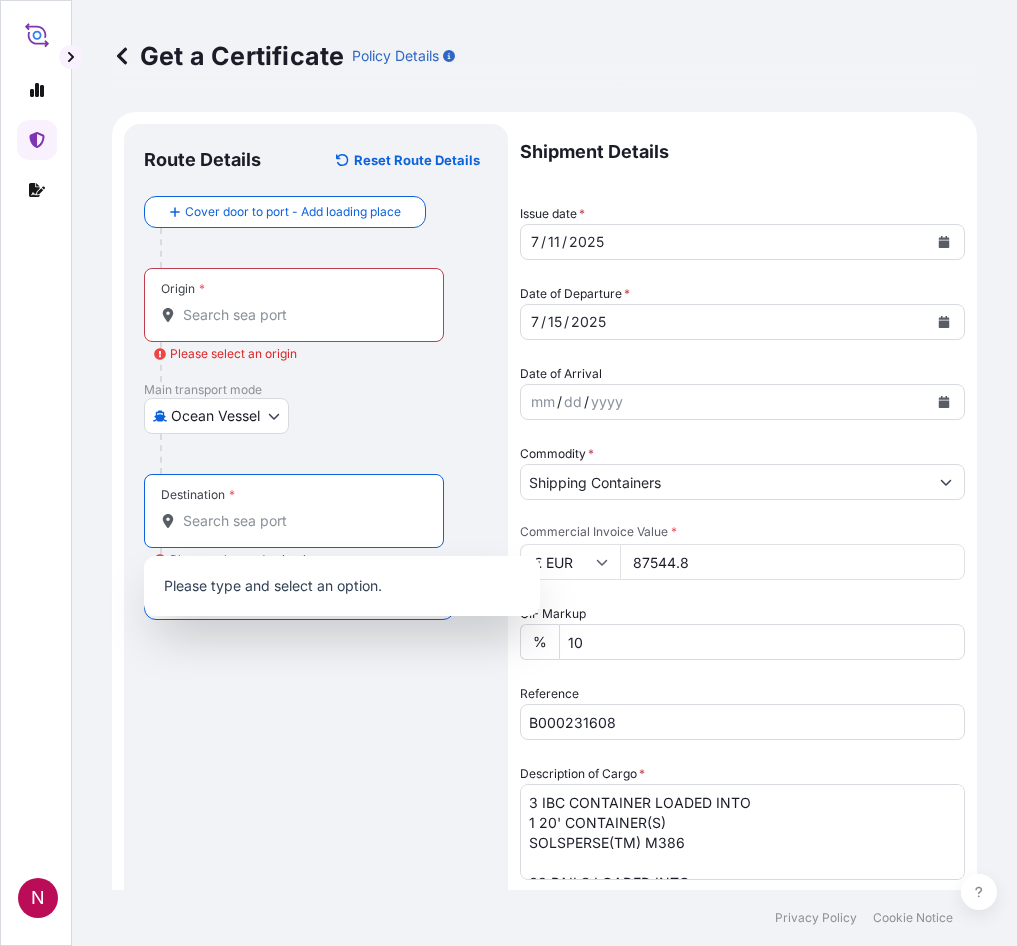 paste on "[CITY], [COUNTRY]" 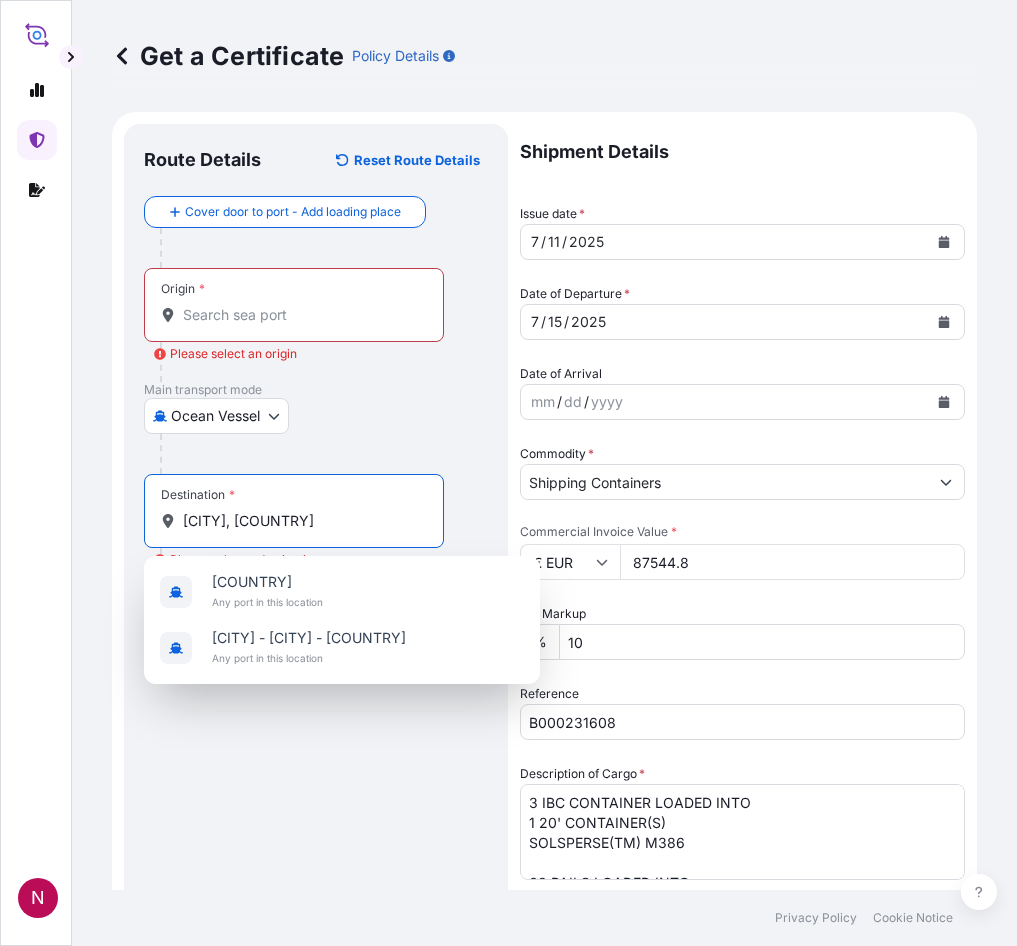 click on "[CITY], [COUNTRY]" at bounding box center [301, 521] 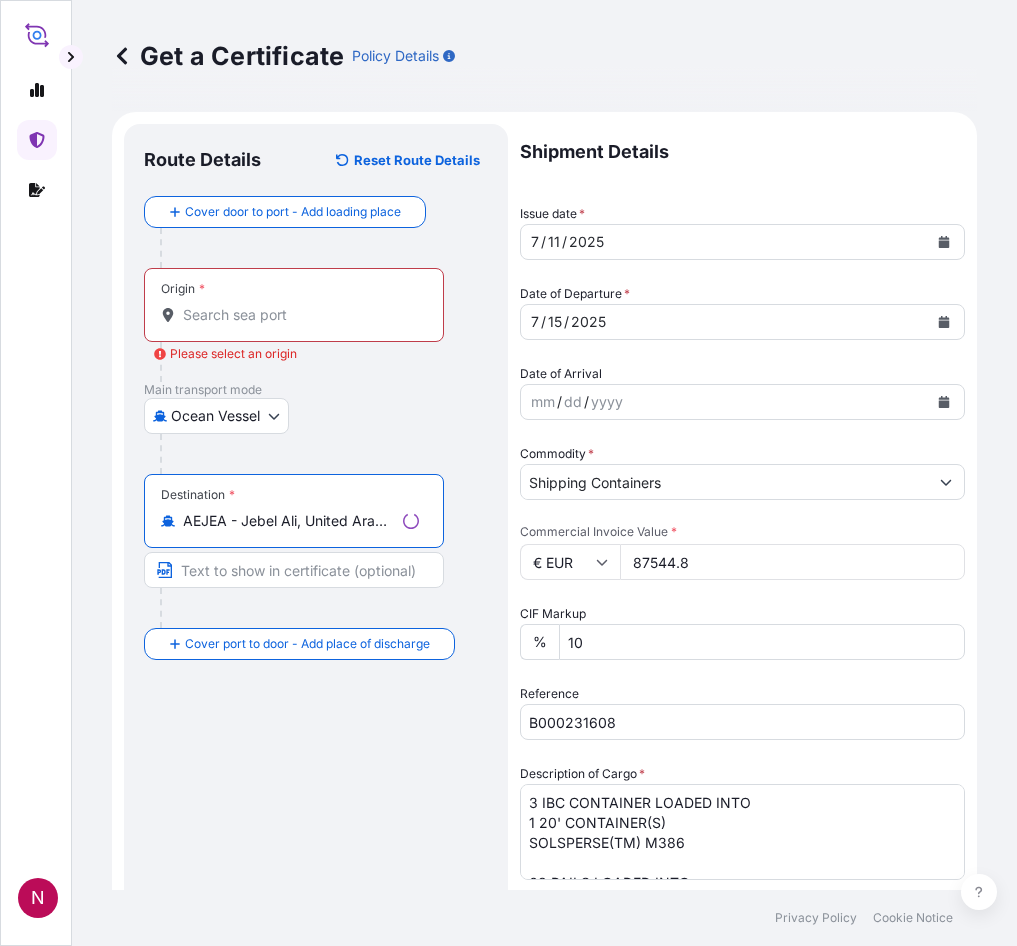 type on "AEJEA - Jebel Ali, United Arab Emirates" 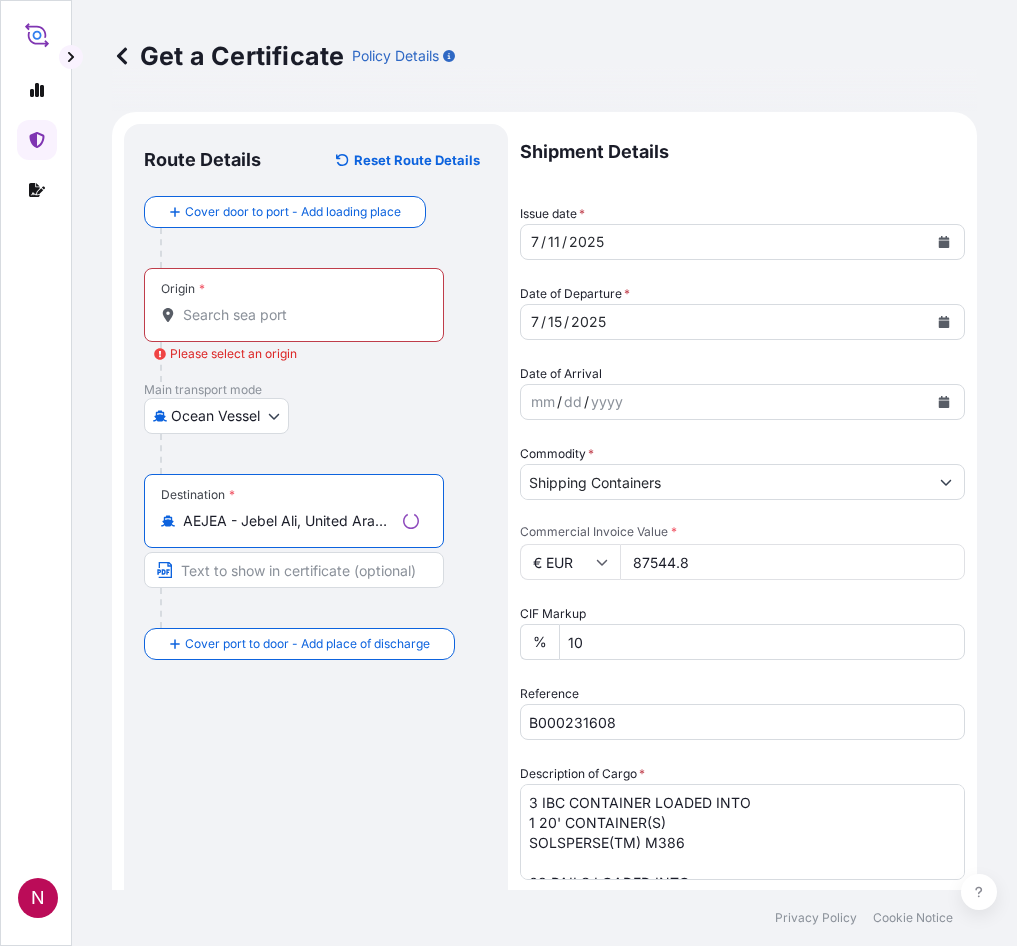 click on "Origin * Please select an origin" at bounding box center [301, 315] 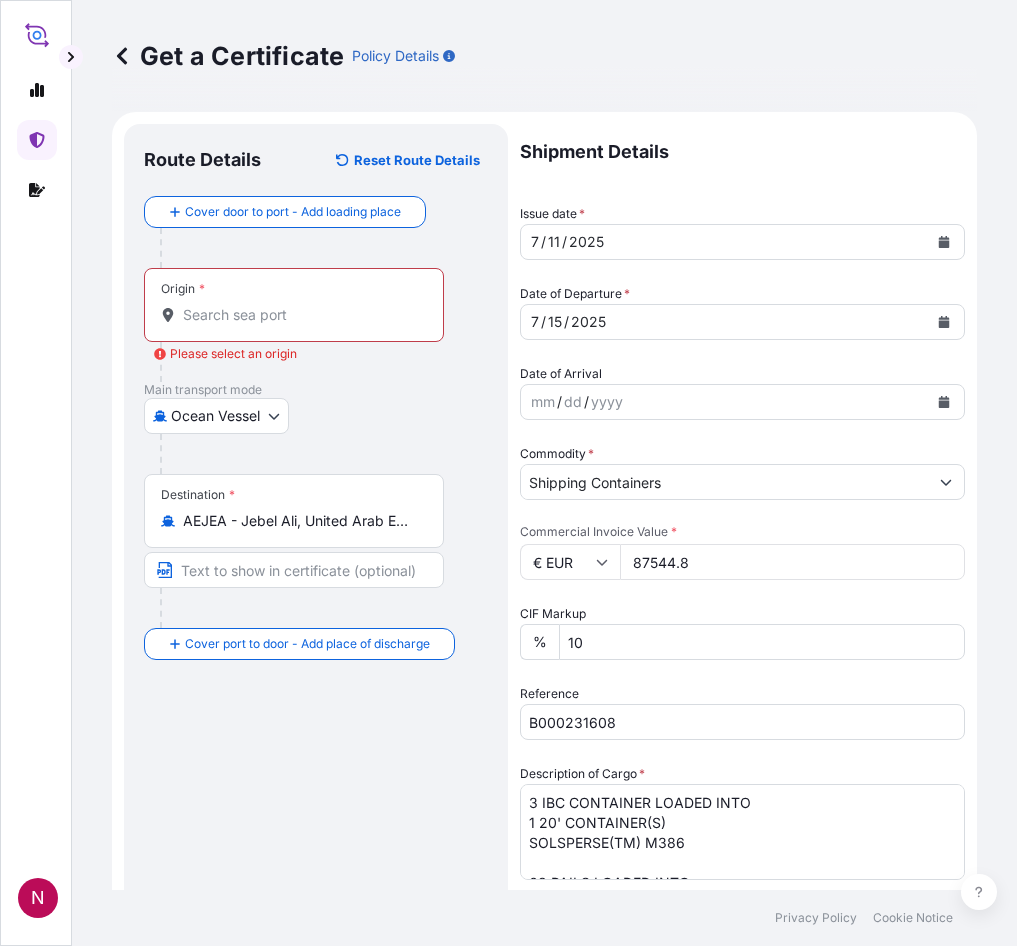click on "Origin * Please select an origin" at bounding box center [301, 315] 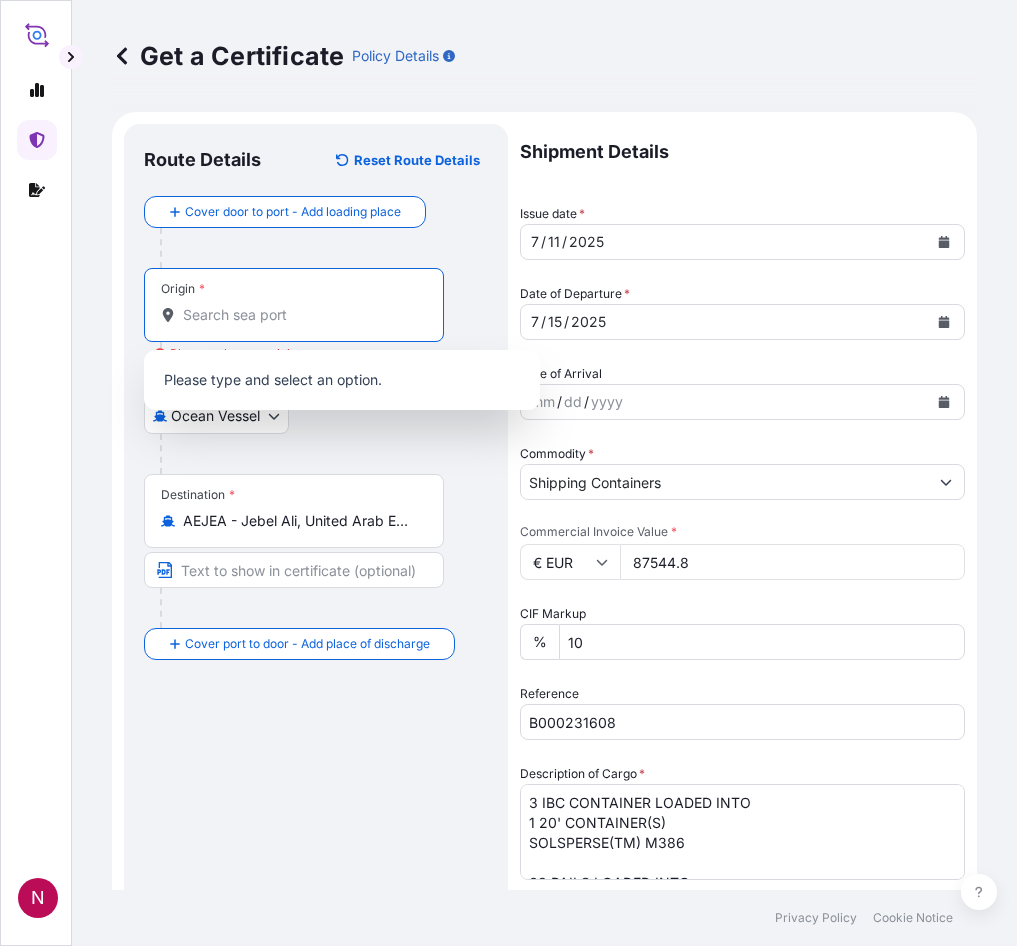 paste on "[CITY]" 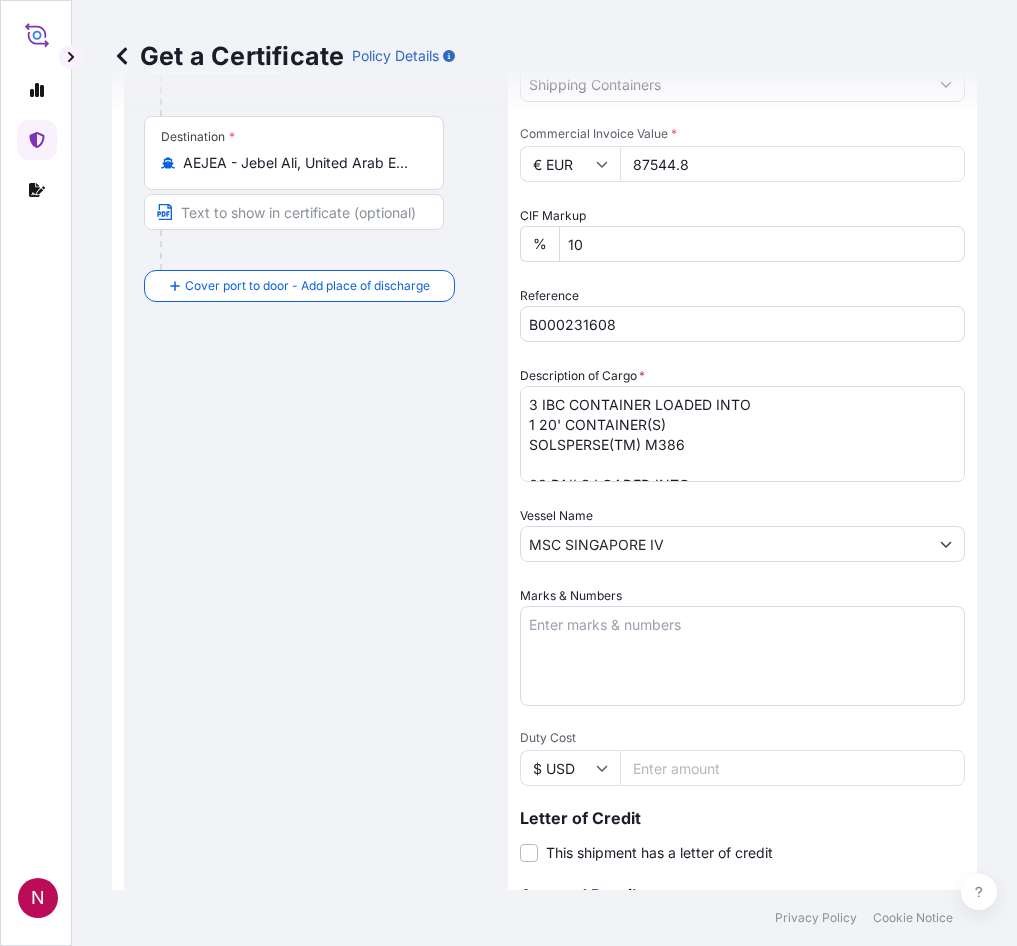 scroll, scrollTop: 400, scrollLeft: 0, axis: vertical 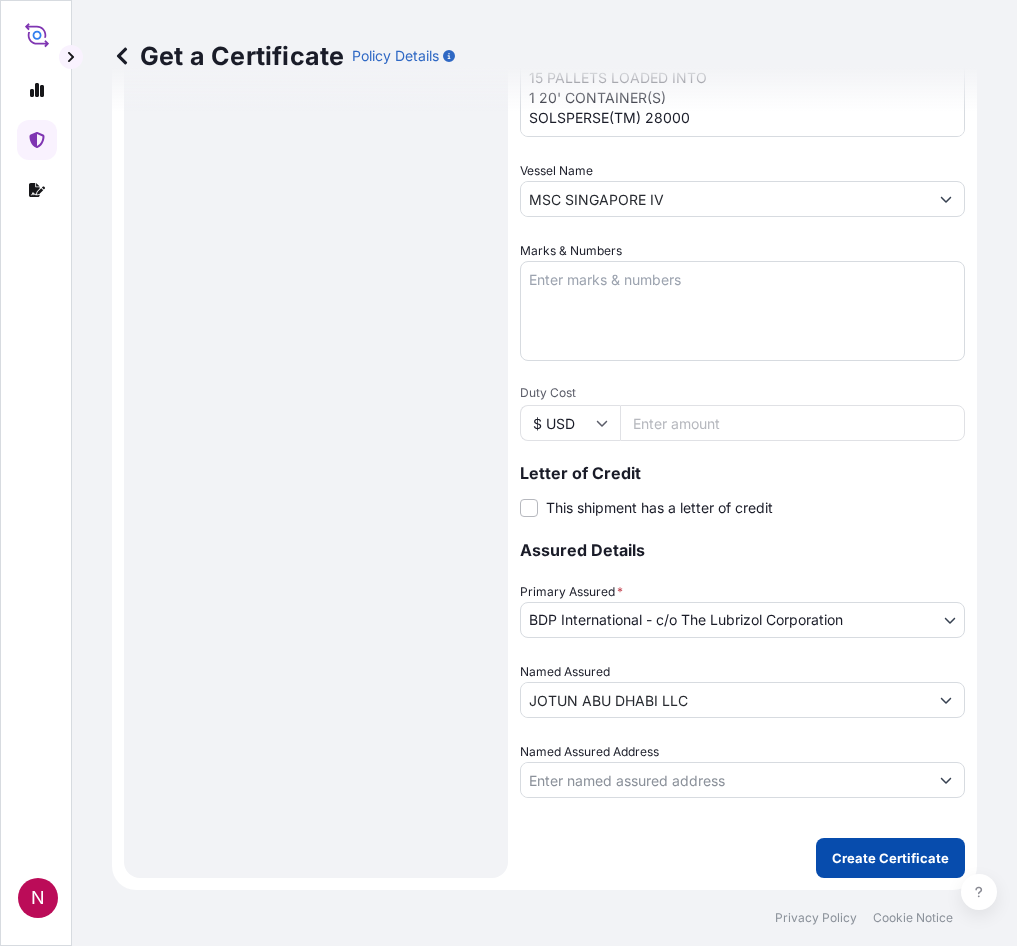 type on "GBHDF - [CITY], [COUNTRY]" 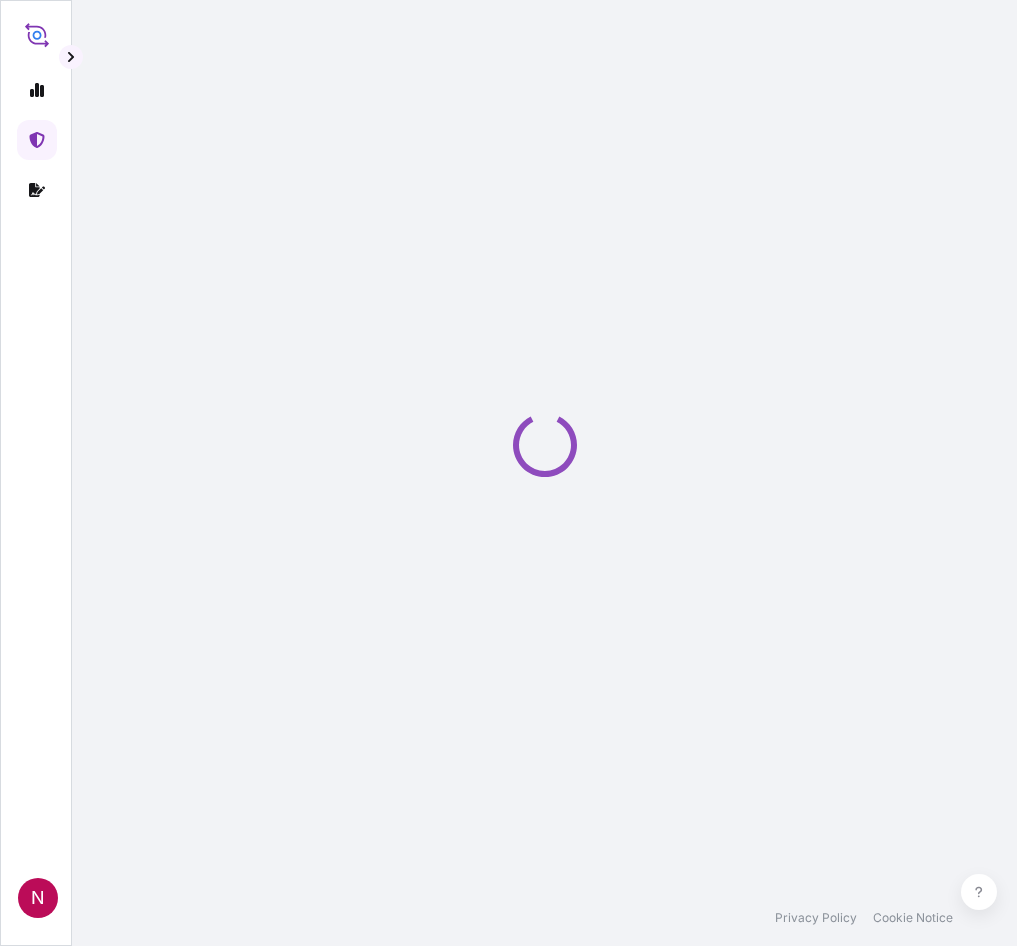 scroll, scrollTop: 0, scrollLeft: 0, axis: both 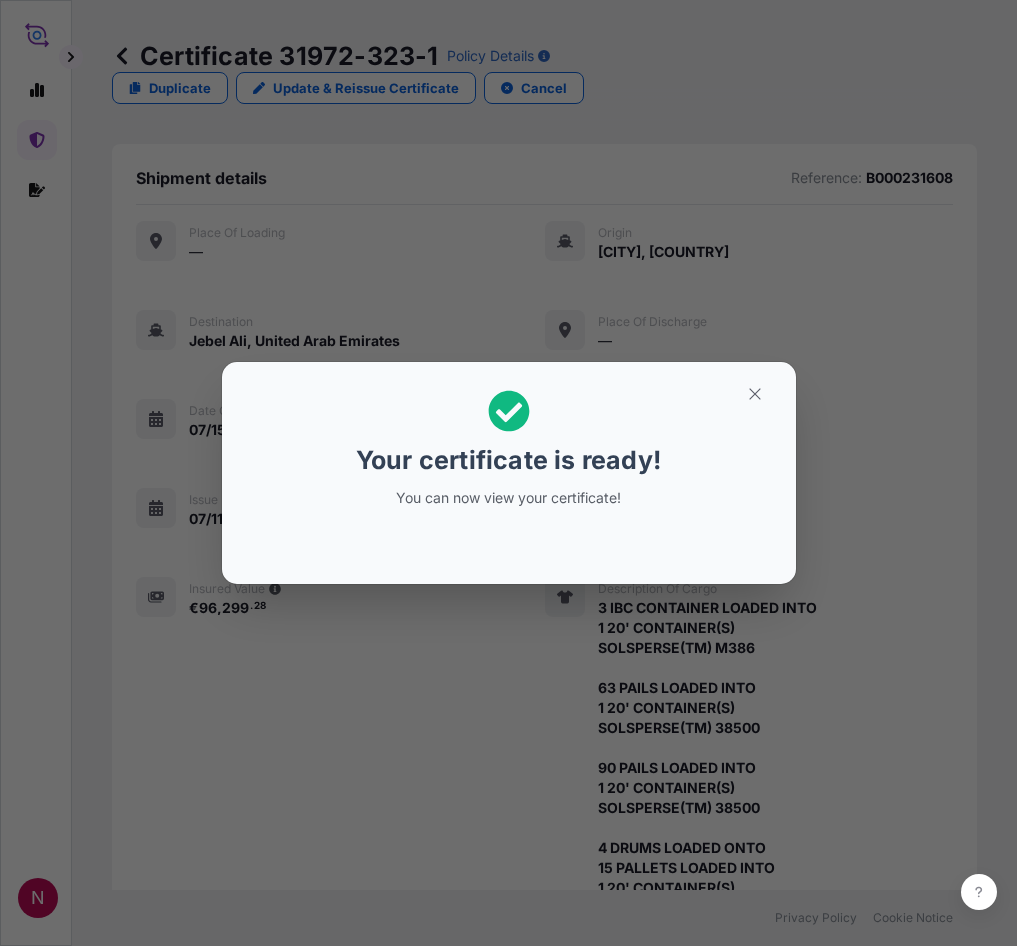 click on "Your certificate is ready! You can now view your certificate!" at bounding box center [508, 473] 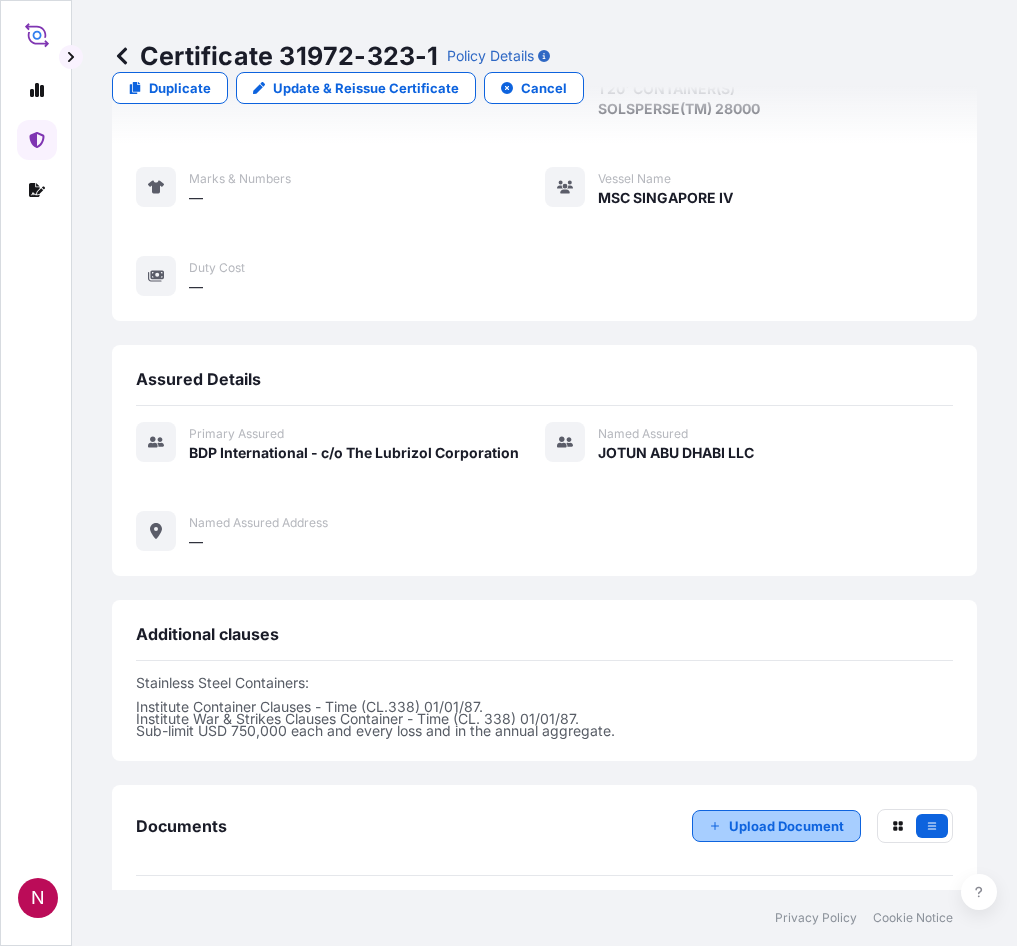 scroll, scrollTop: 1006, scrollLeft: 0, axis: vertical 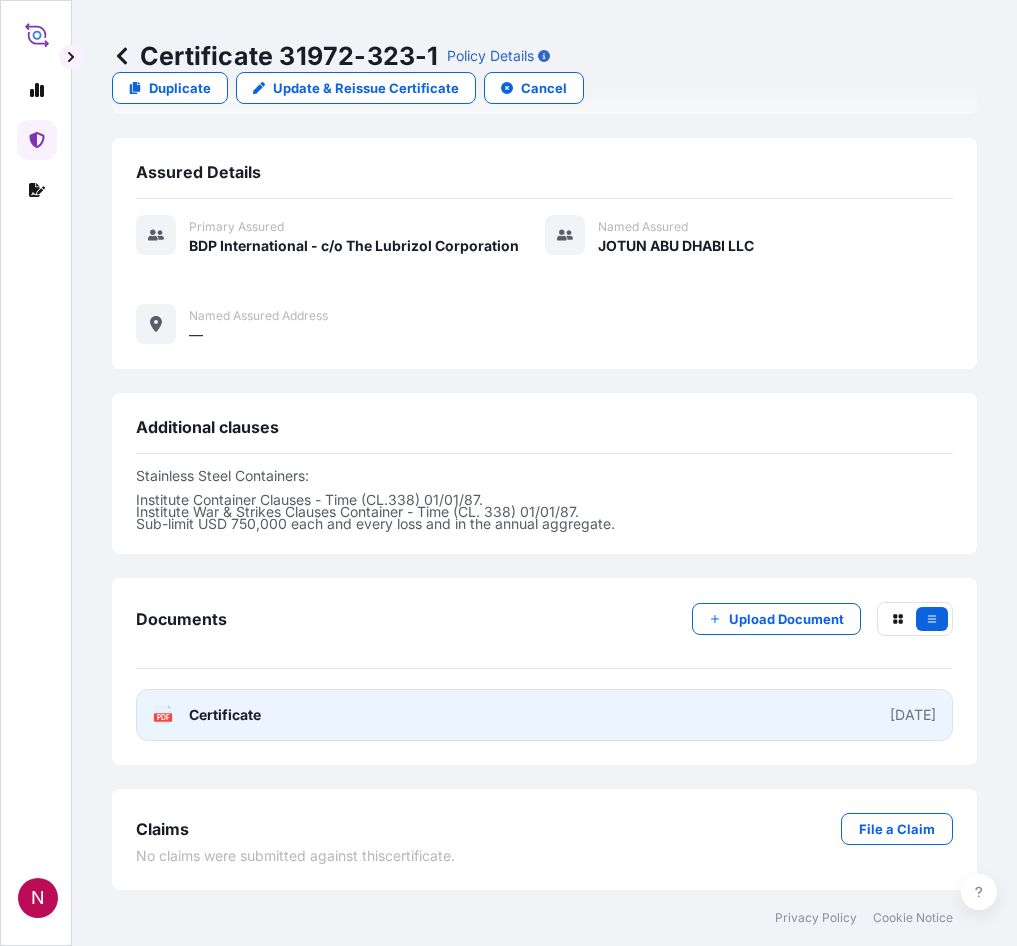 click on "PDF Certificate [DATE]" at bounding box center (544, 715) 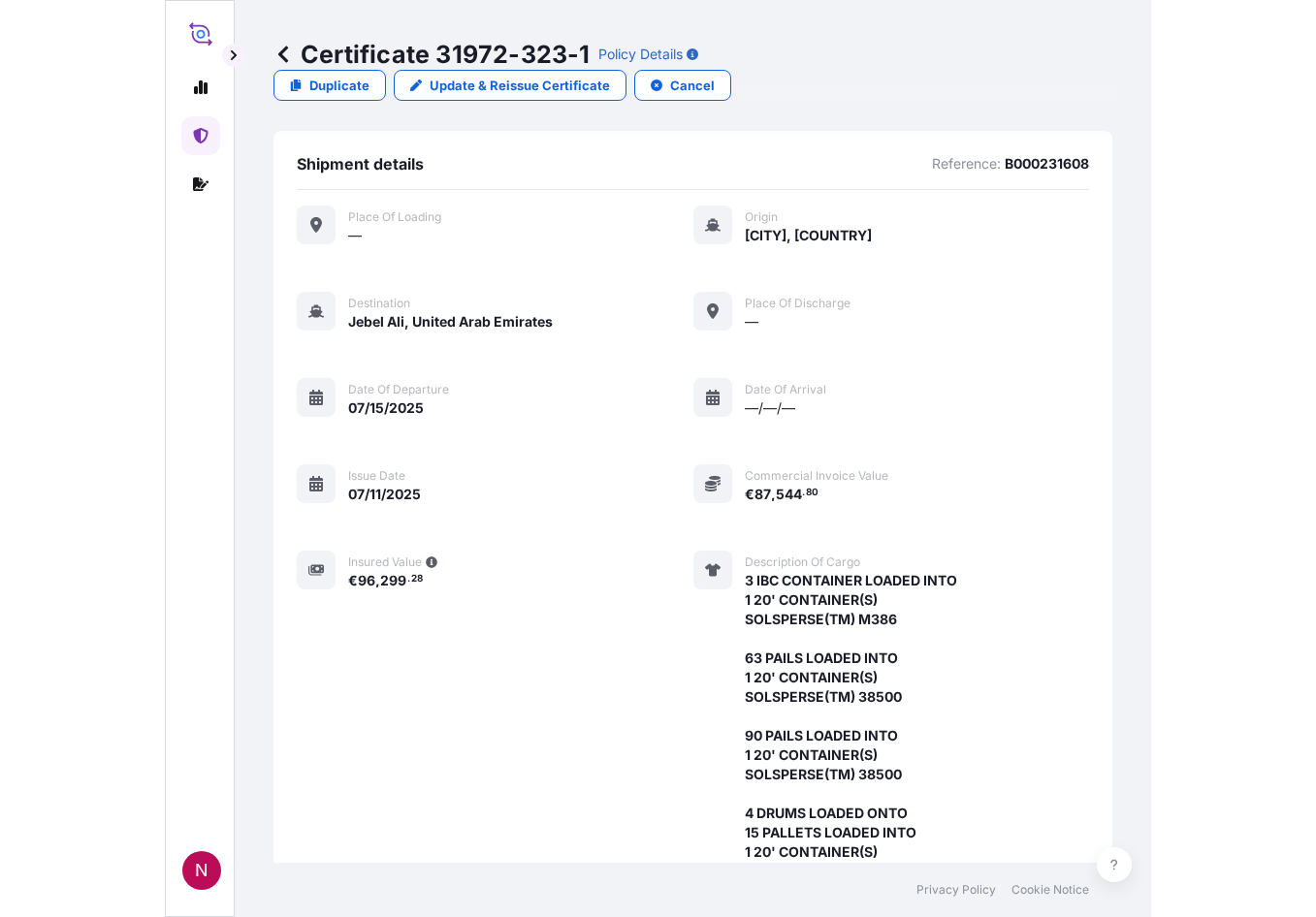 scroll, scrollTop: 0, scrollLeft: 0, axis: both 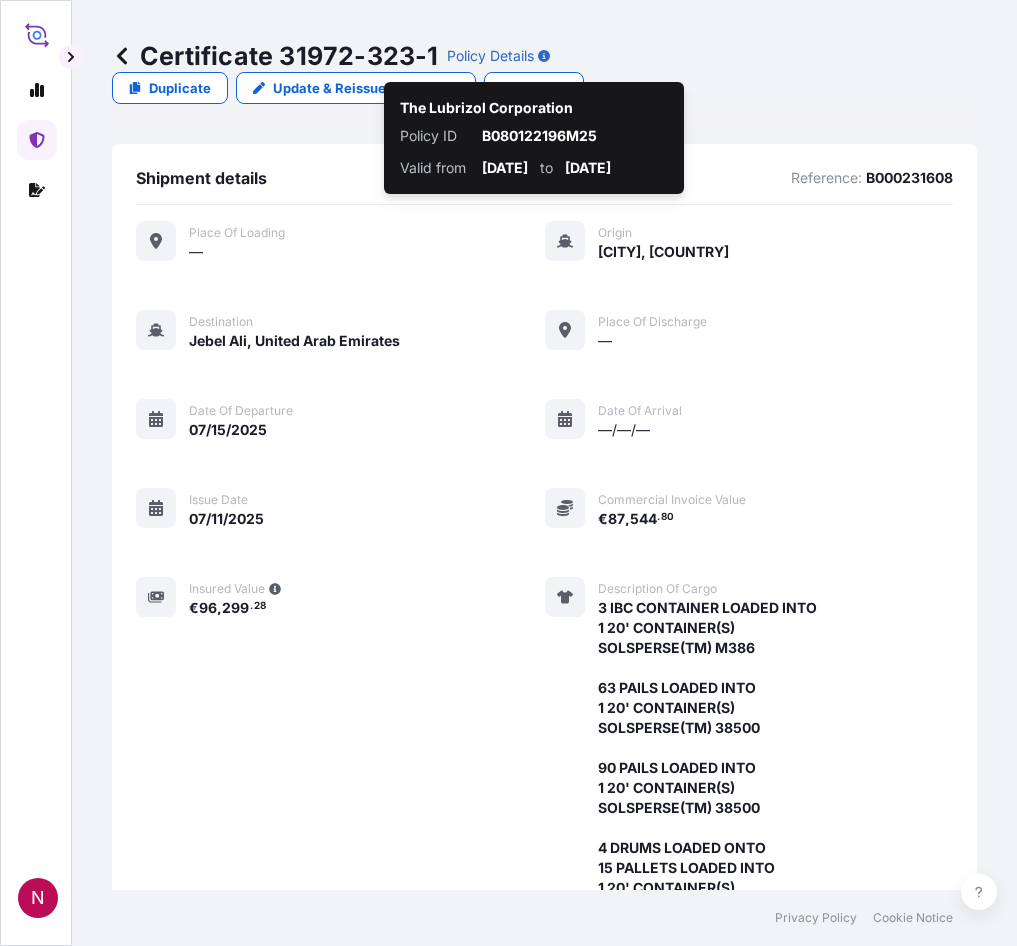 click on "Policy ID B080122196M25 Valid from [DATE] to [DATE]" at bounding box center (534, 152) 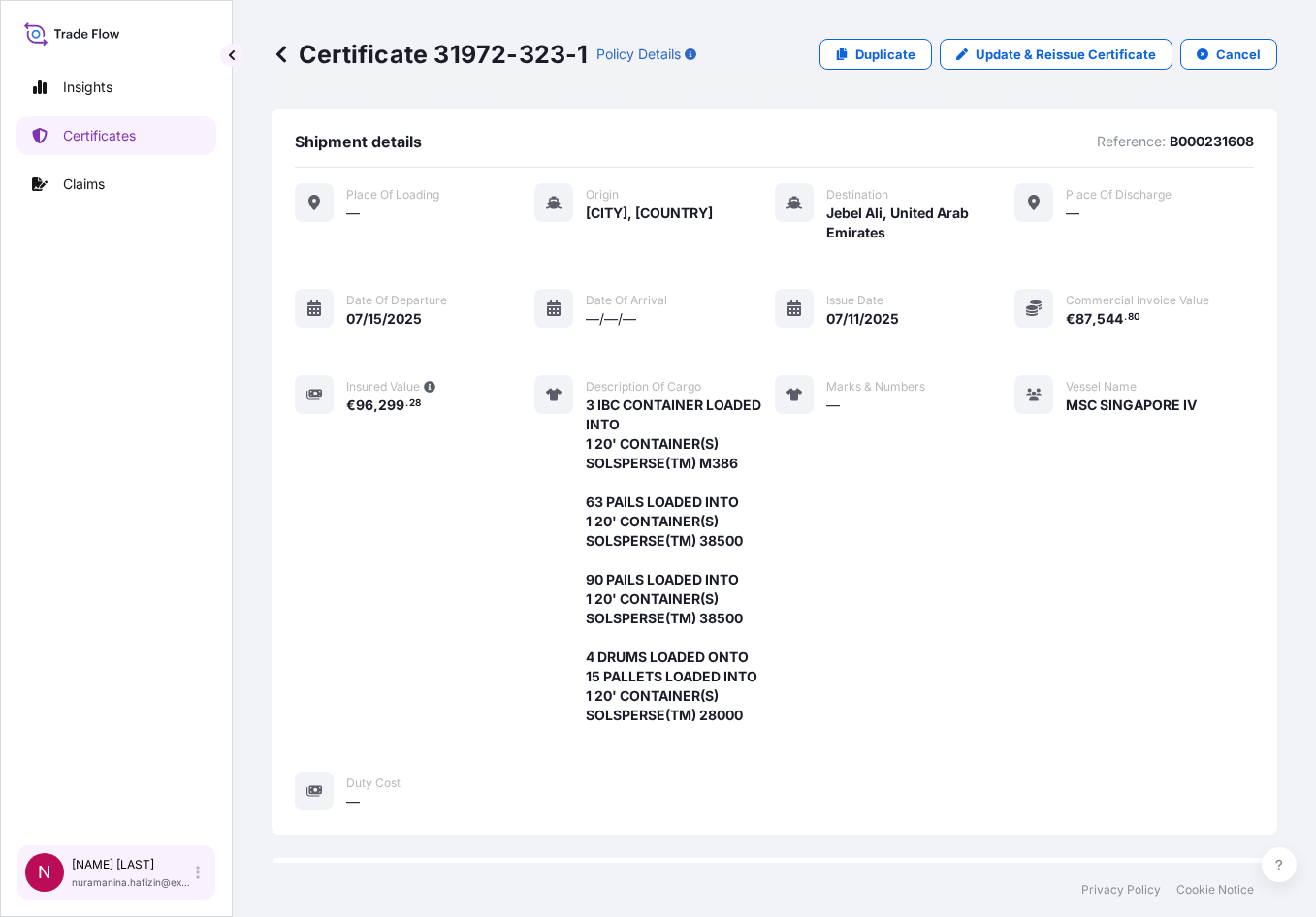 click on "Nuramanina Hafizin nuramanina.hafizin@example.com" at bounding box center (140, 872) 